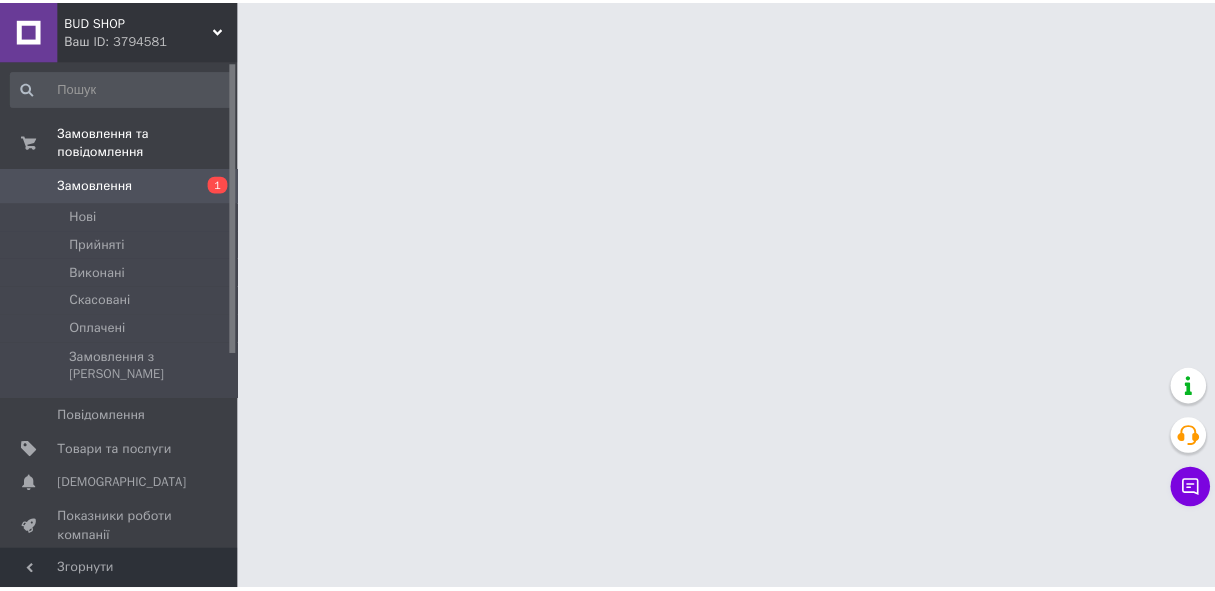 scroll, scrollTop: 0, scrollLeft: 0, axis: both 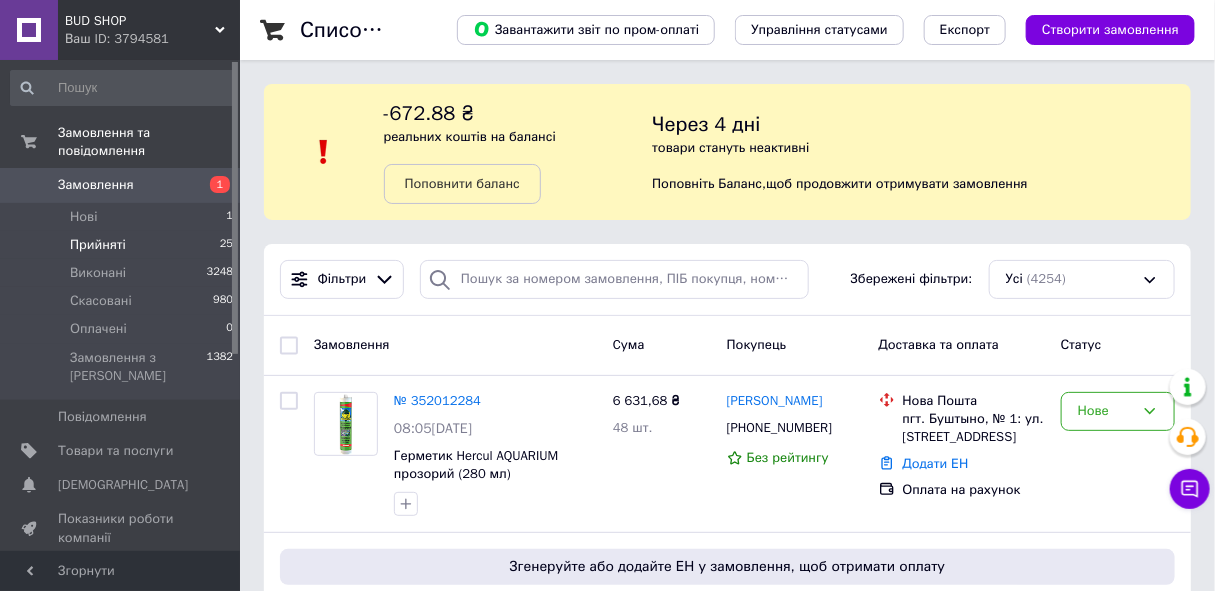 drag, startPoint x: 106, startPoint y: 227, endPoint x: 1226, endPoint y: 166, distance: 1121.6599 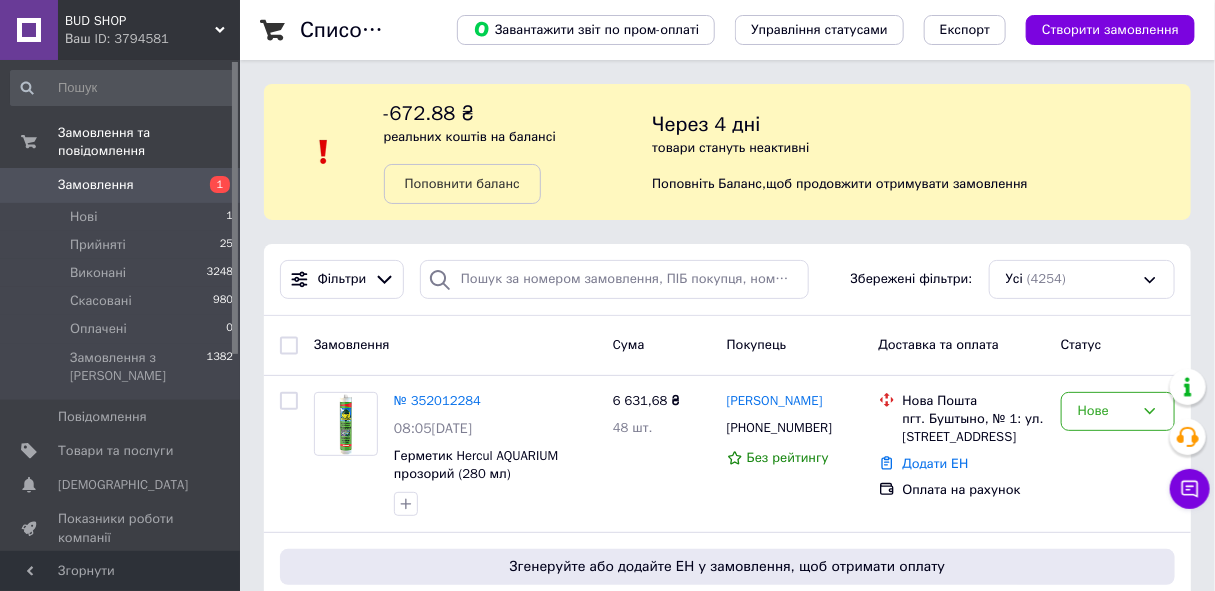 click on "Прийняті" at bounding box center [98, 245] 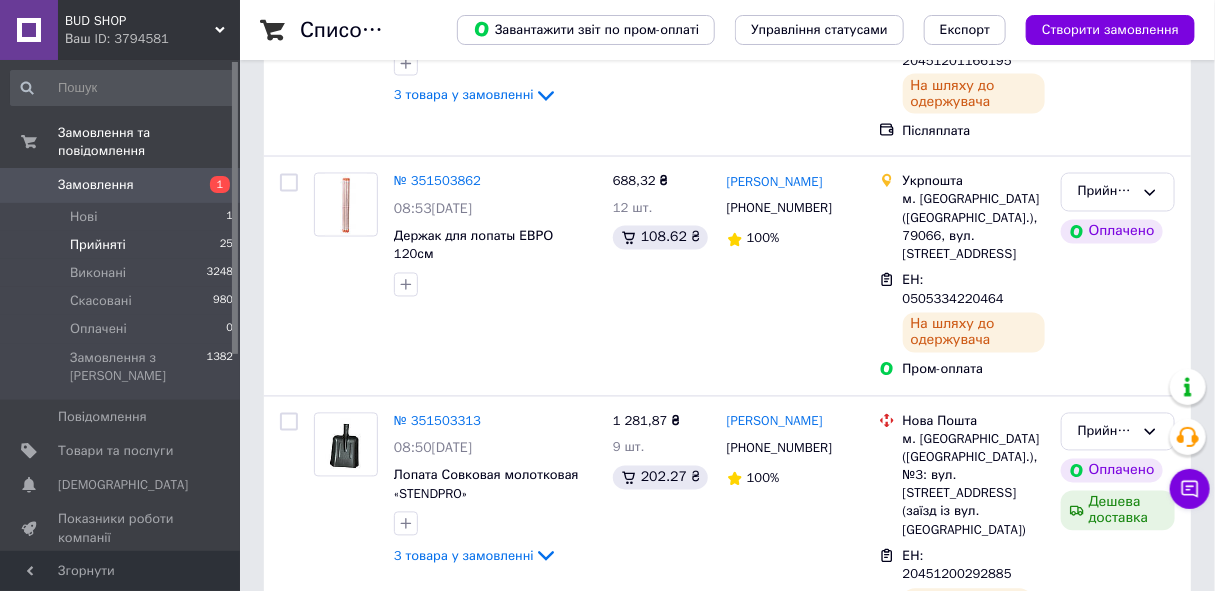 scroll, scrollTop: 4050, scrollLeft: 0, axis: vertical 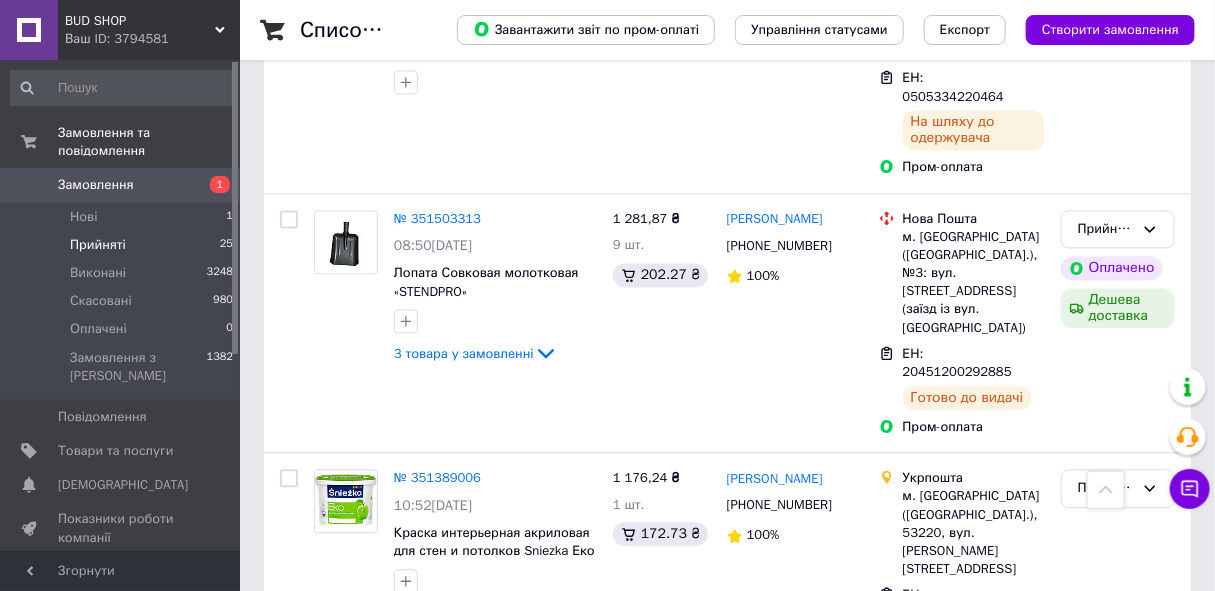 click on "2" at bounding box center [327, 943] 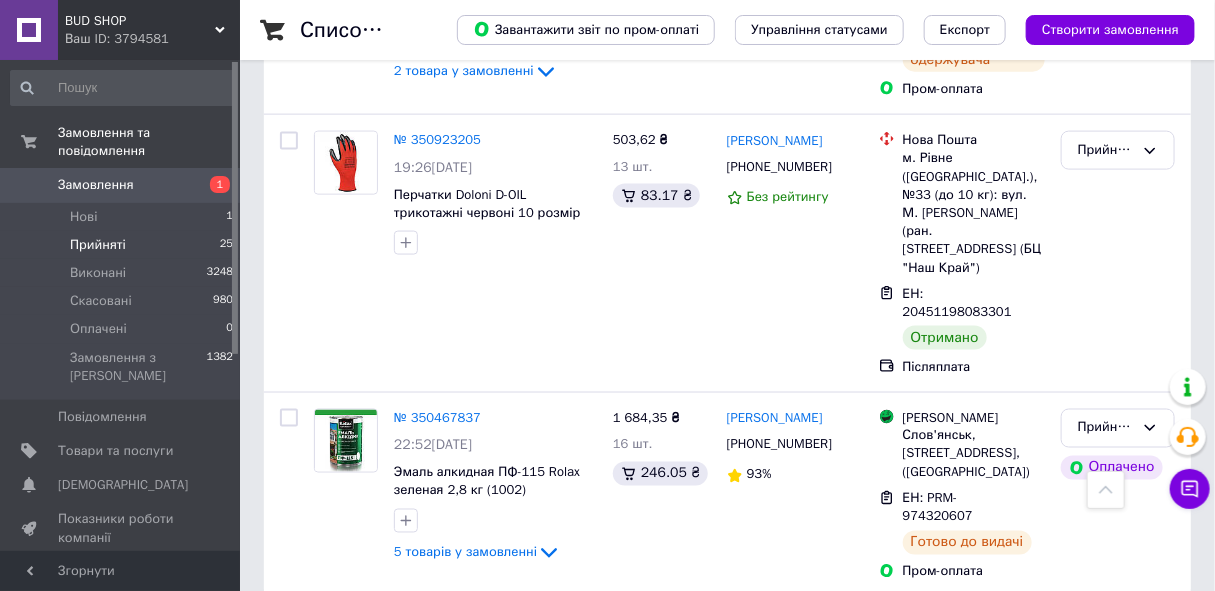 scroll, scrollTop: 911, scrollLeft: 0, axis: vertical 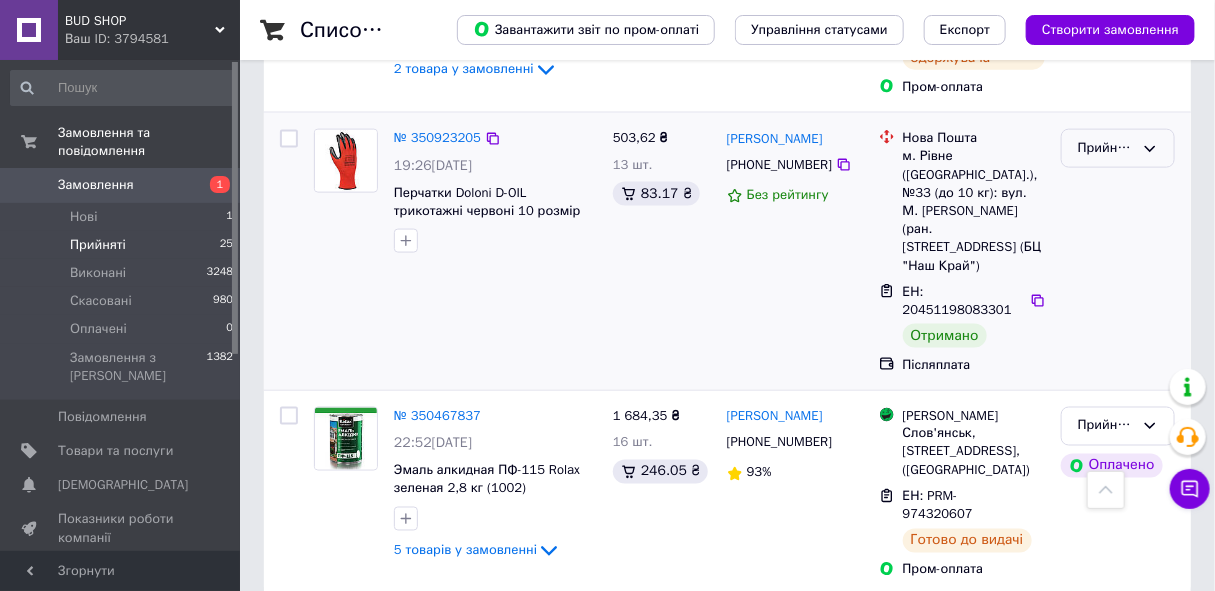click 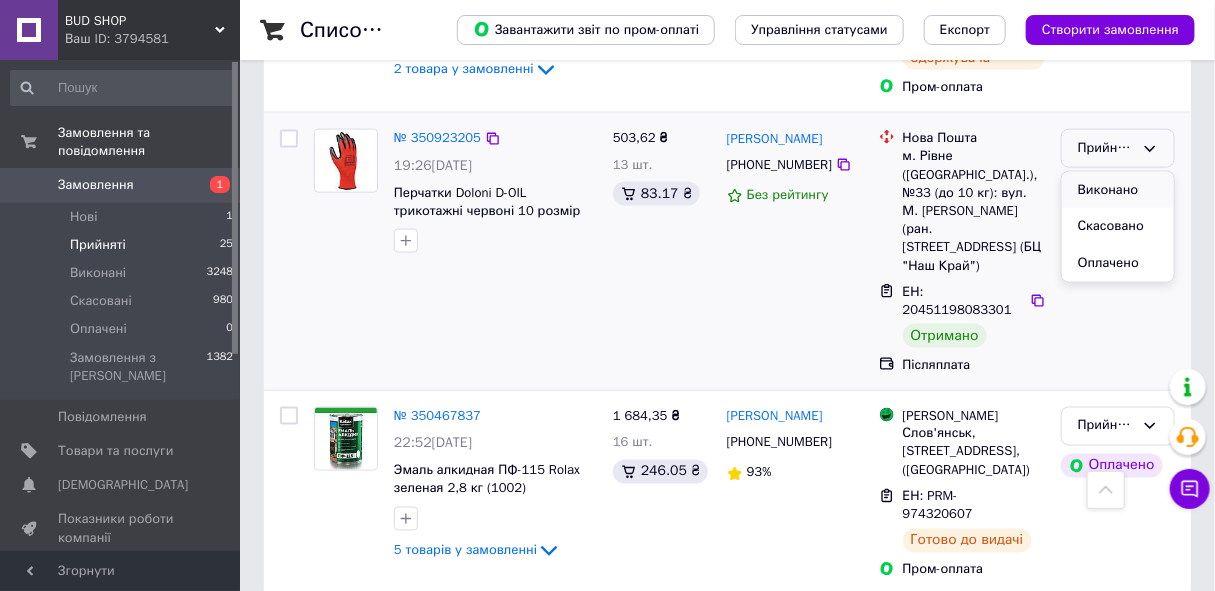 click on "Виконано" at bounding box center (1118, 190) 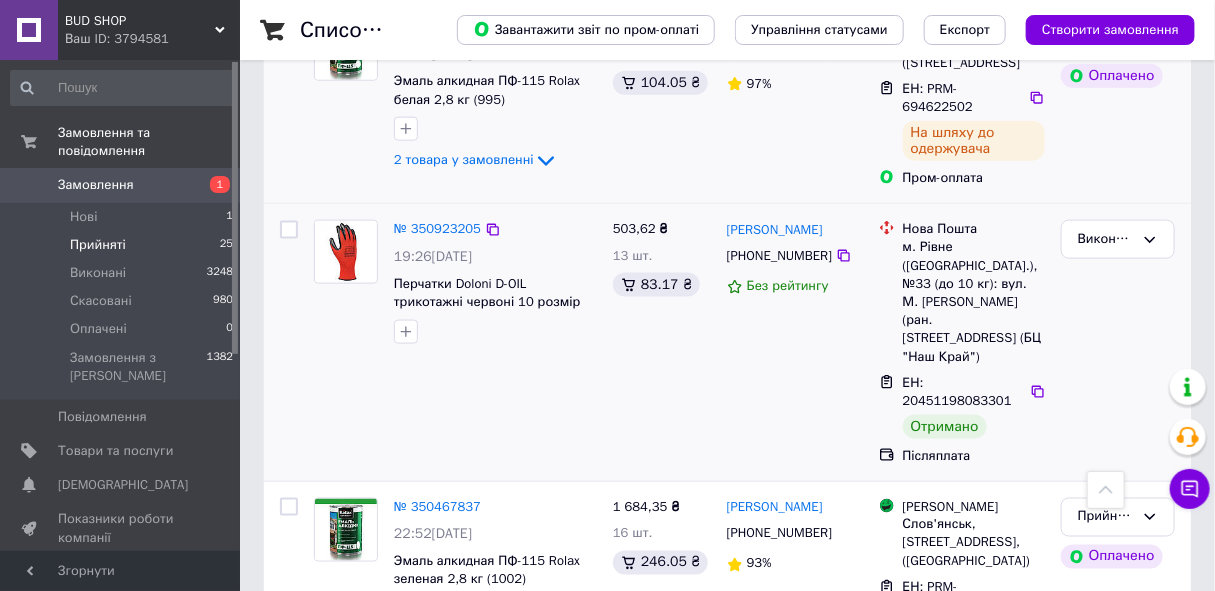 scroll, scrollTop: 911, scrollLeft: 0, axis: vertical 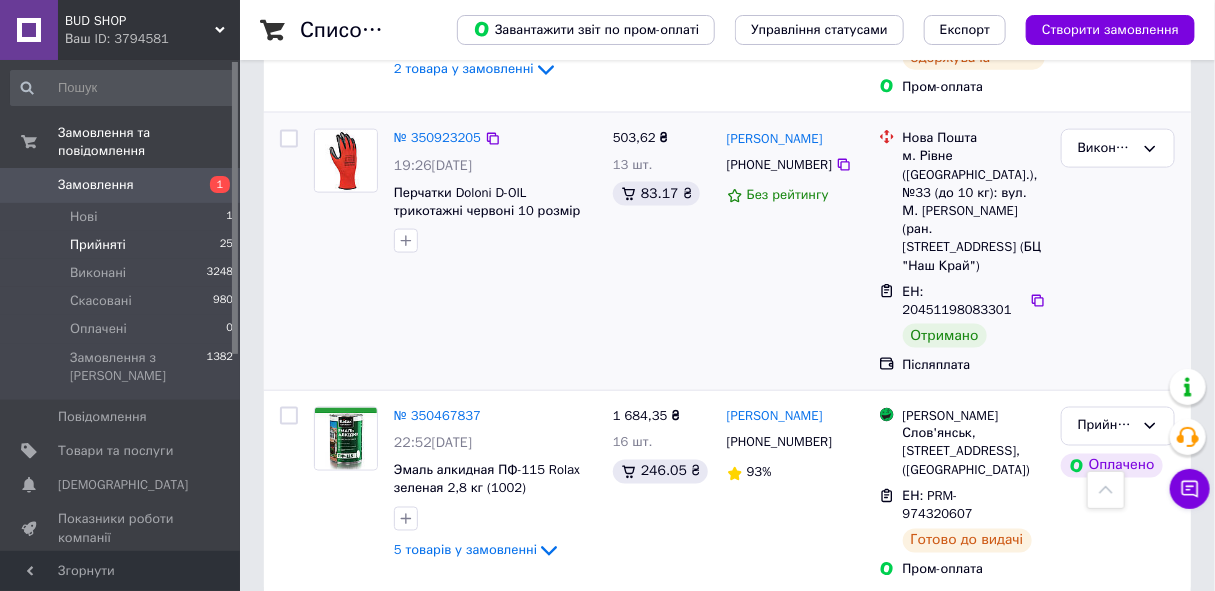 click on "1" at bounding box center [404, 640] 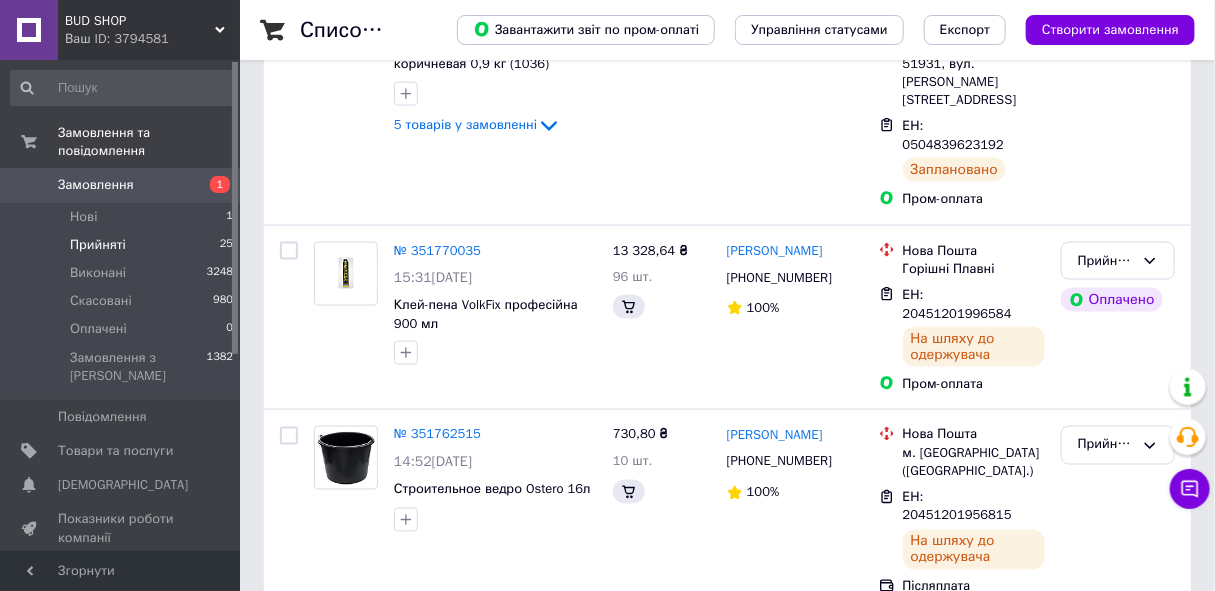 scroll, scrollTop: 0, scrollLeft: 0, axis: both 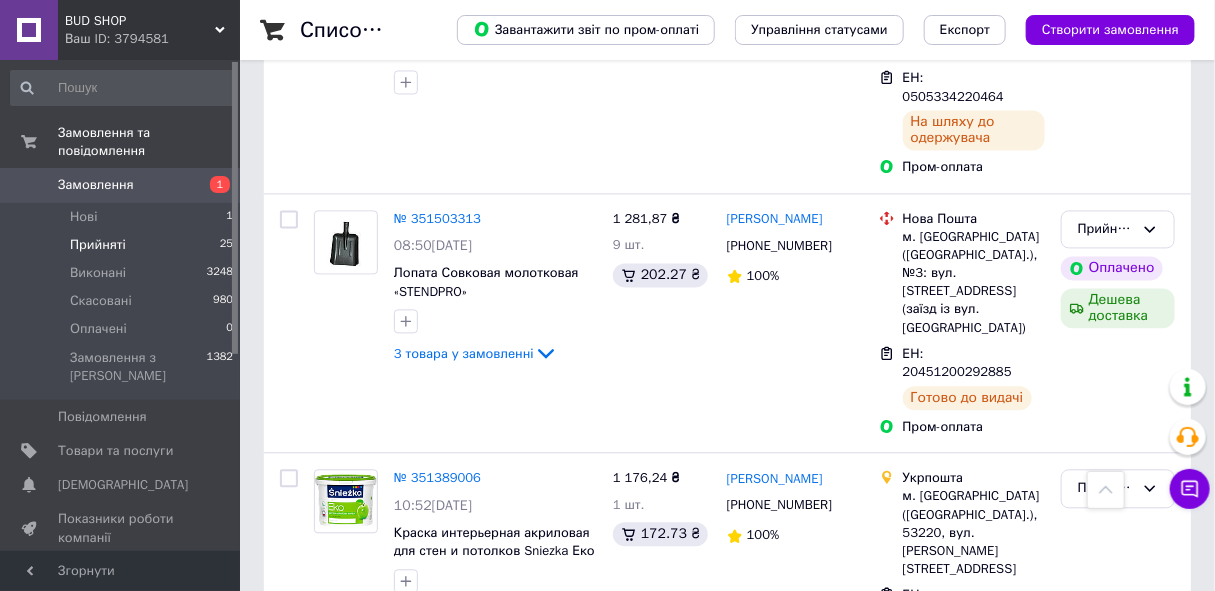 click on "Прийнято" at bounding box center [1106, 746] 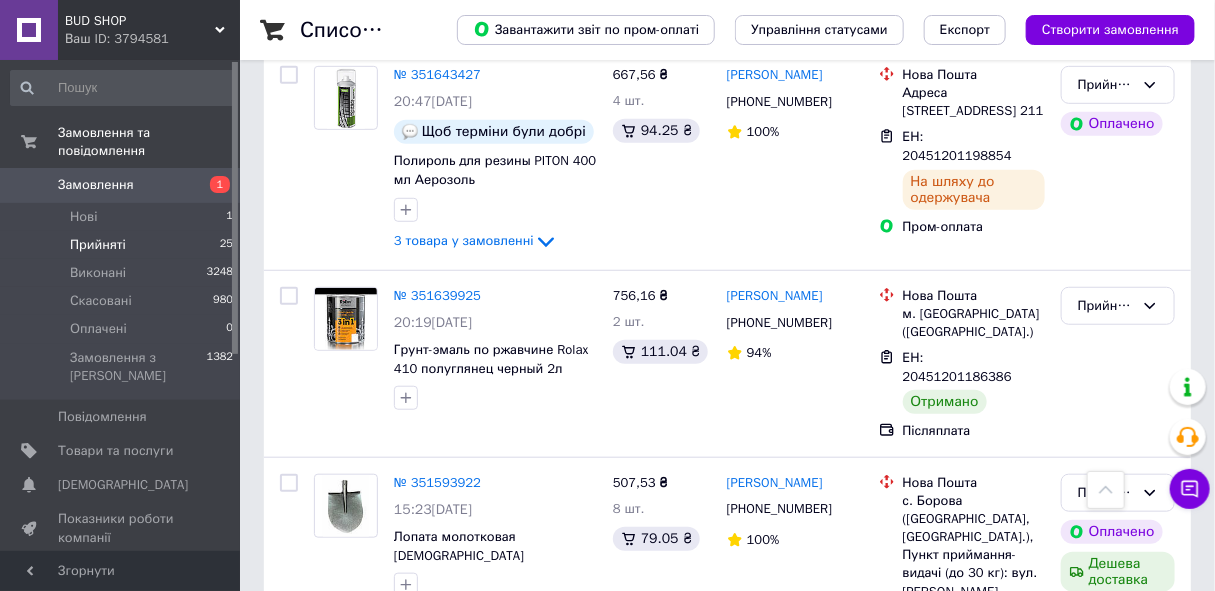 scroll, scrollTop: 2960, scrollLeft: 0, axis: vertical 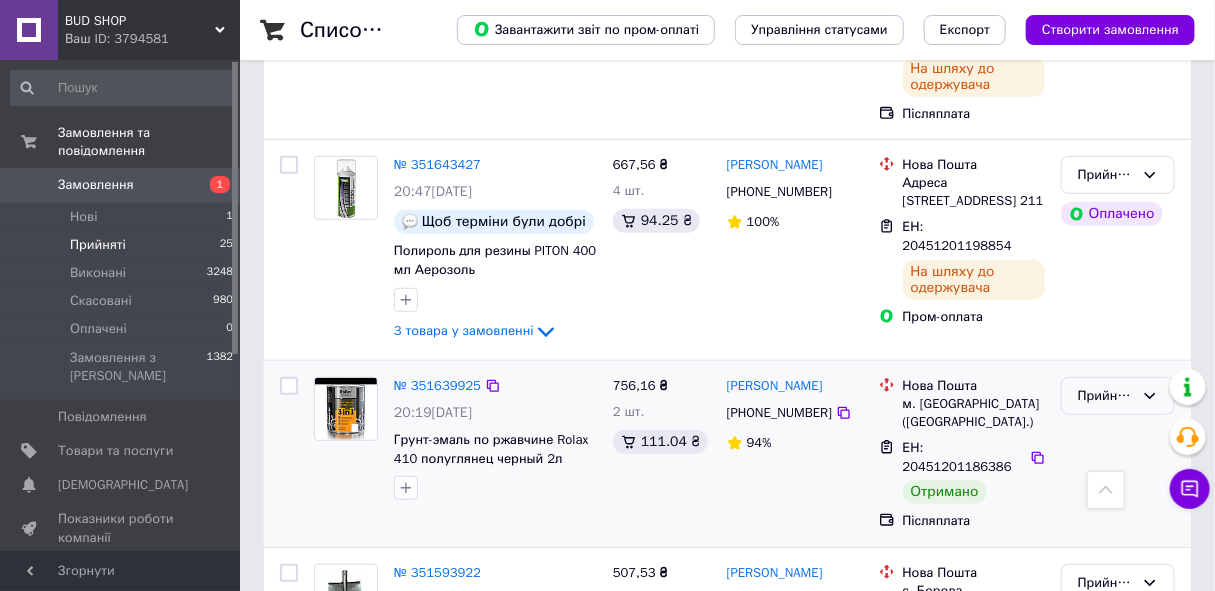 click on "Прийнято" at bounding box center [1106, 396] 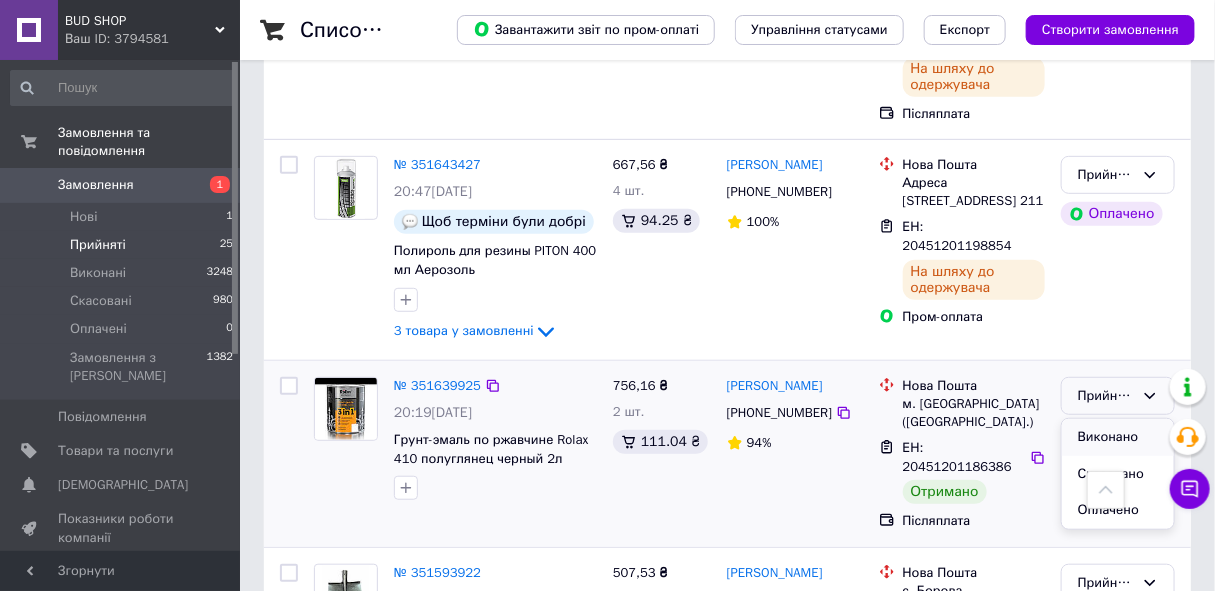 click on "Виконано" at bounding box center (1118, 437) 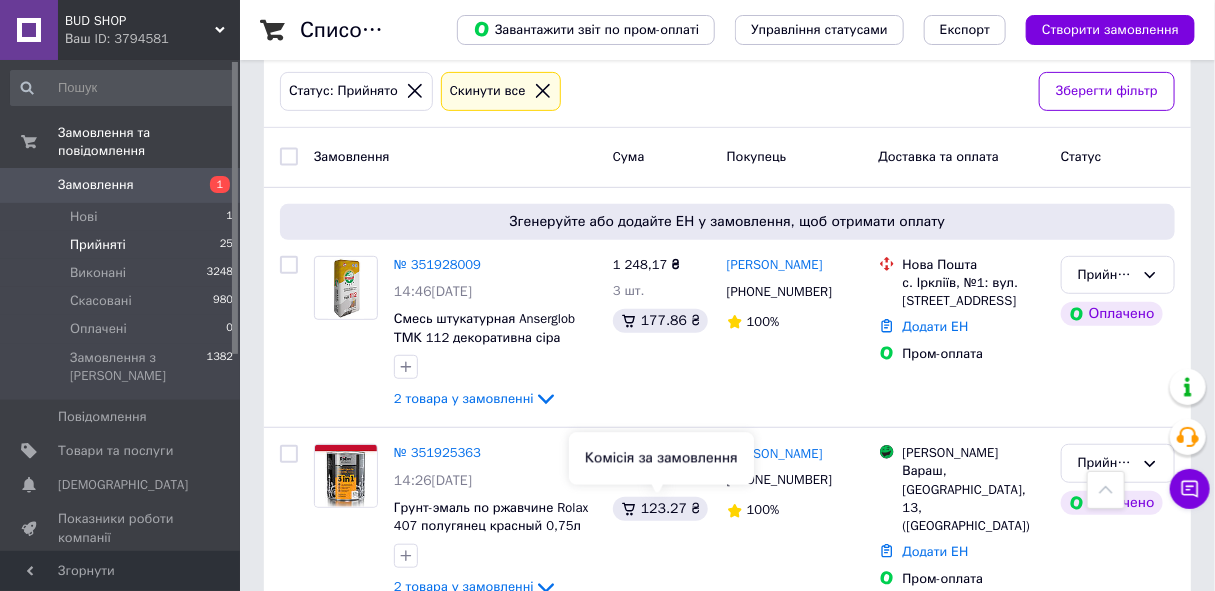 scroll, scrollTop: 324, scrollLeft: 0, axis: vertical 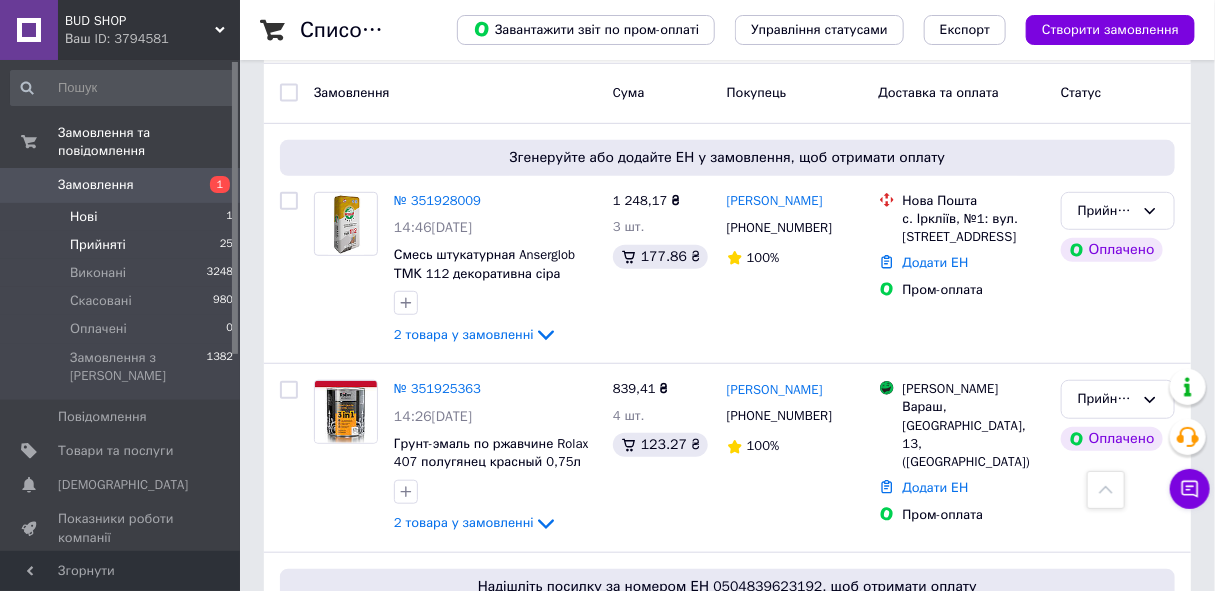 click on "Нові" at bounding box center [83, 217] 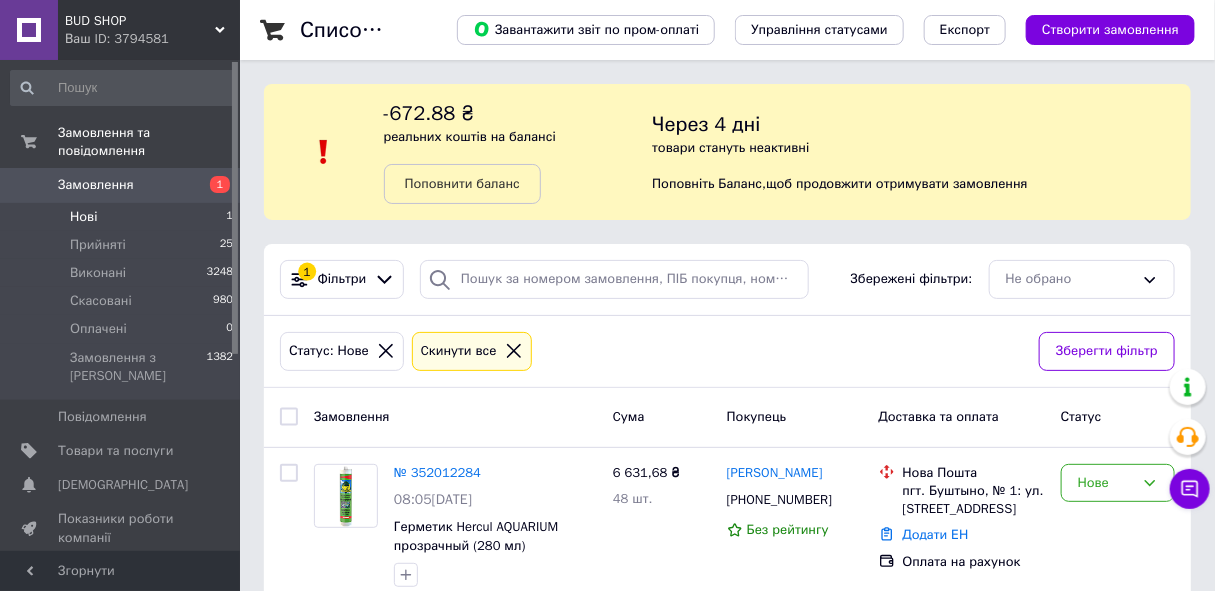 scroll, scrollTop: 35, scrollLeft: 0, axis: vertical 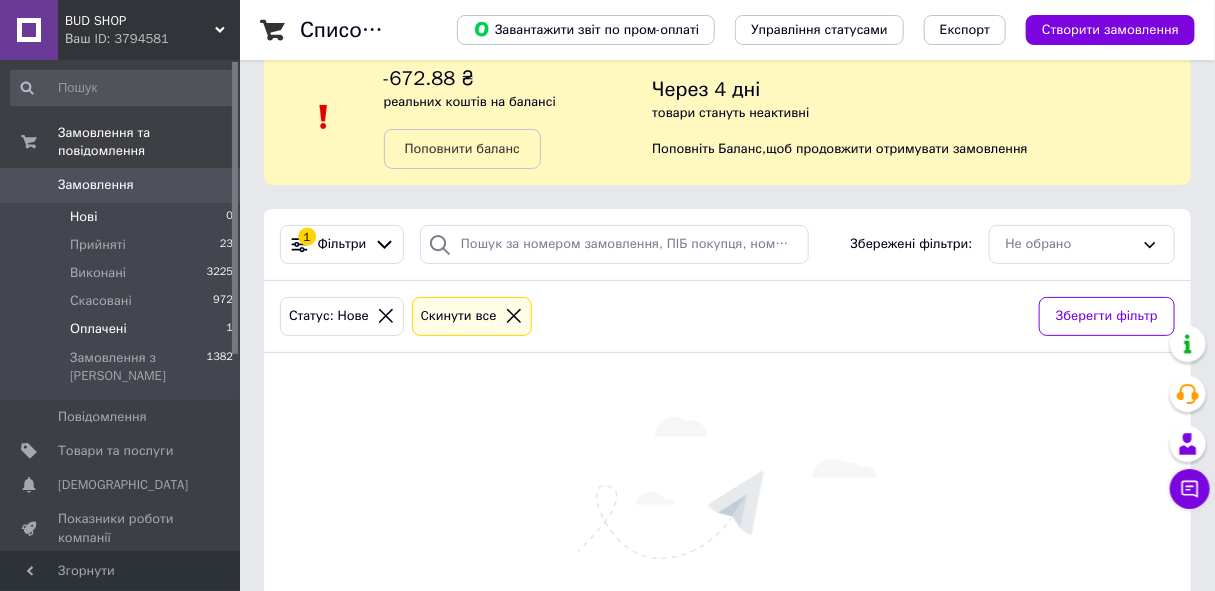 click on "Оплачені" at bounding box center [98, 329] 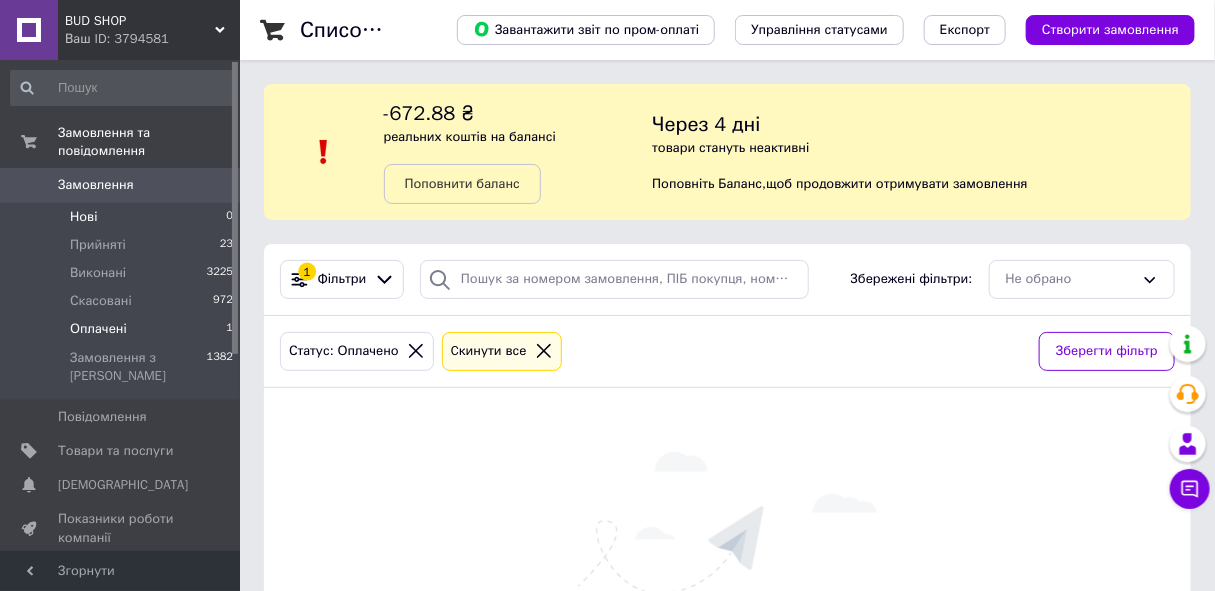 click on "Нові 0" at bounding box center [122, 217] 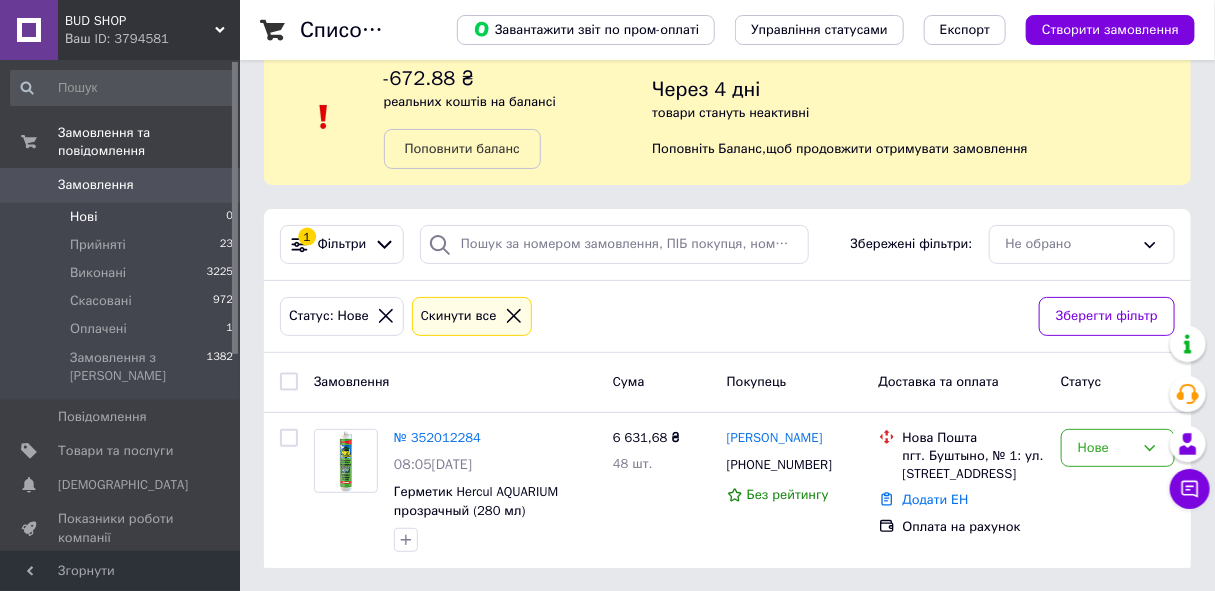 scroll, scrollTop: 0, scrollLeft: 0, axis: both 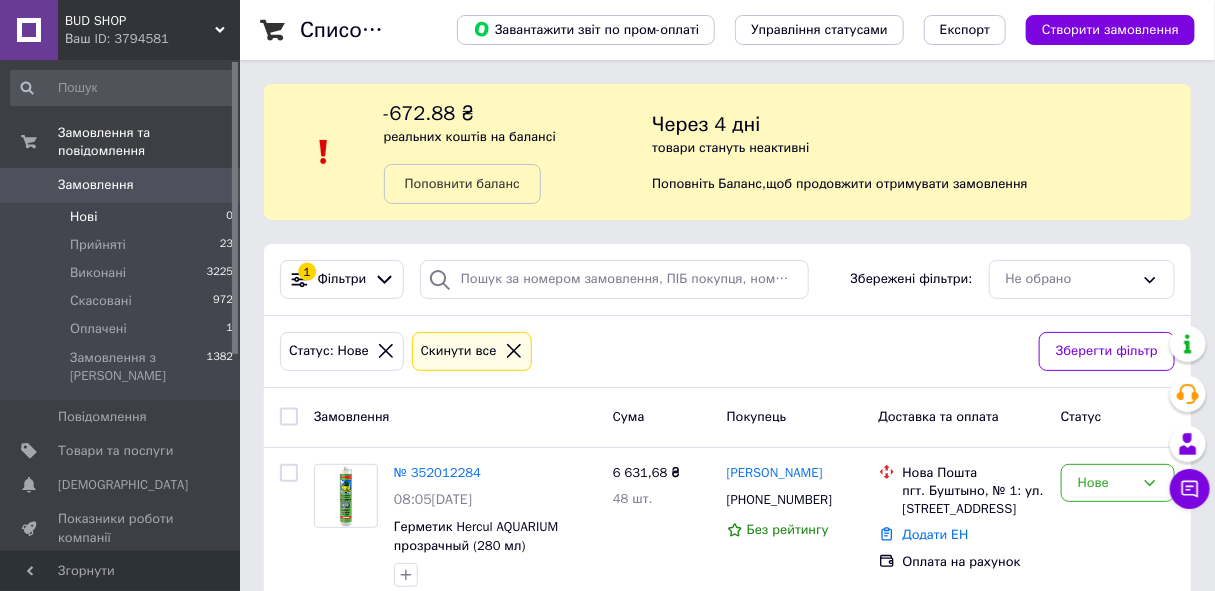 drag, startPoint x: 462, startPoint y: 469, endPoint x: 481, endPoint y: 438, distance: 36.359318 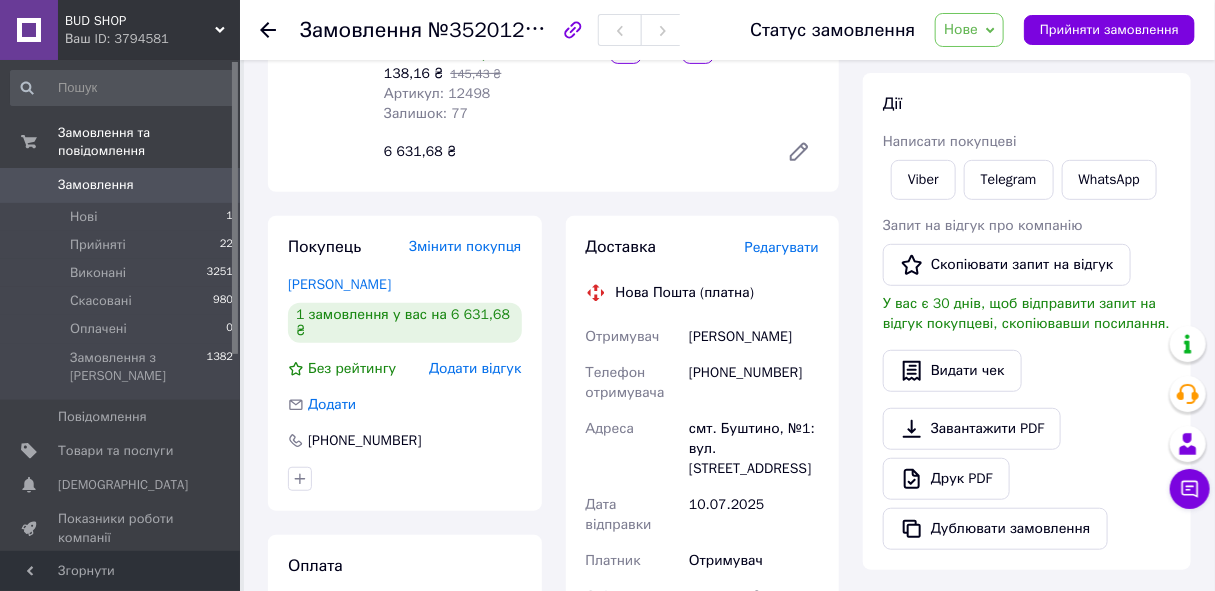 scroll, scrollTop: 363, scrollLeft: 0, axis: vertical 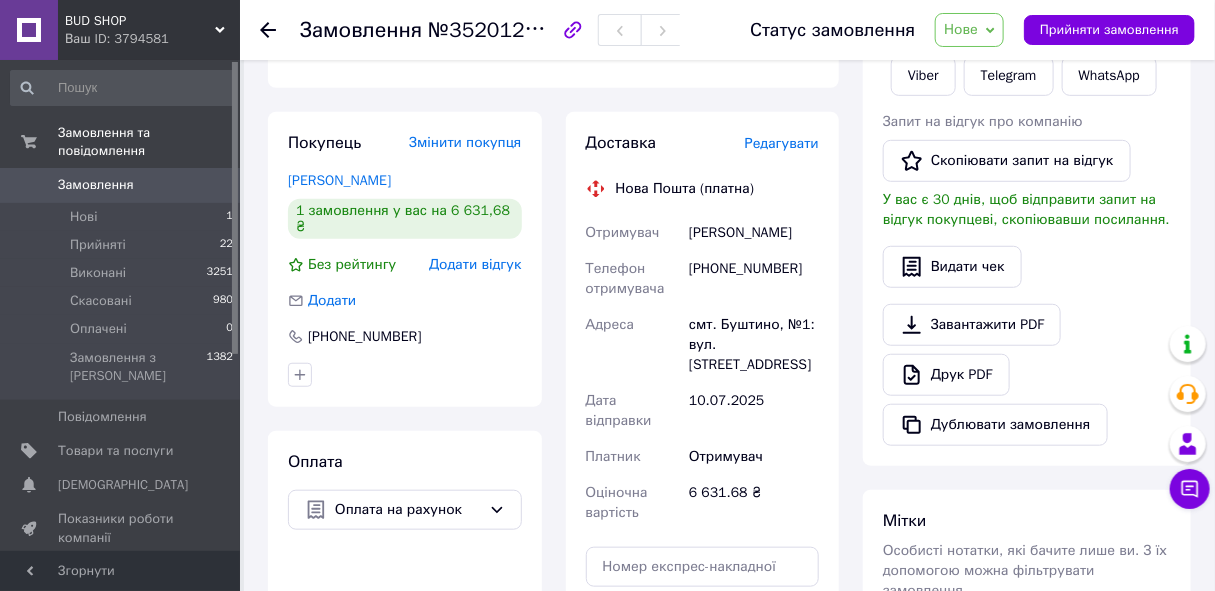 click on "[PHONE_NUMBER]" at bounding box center (754, 279) 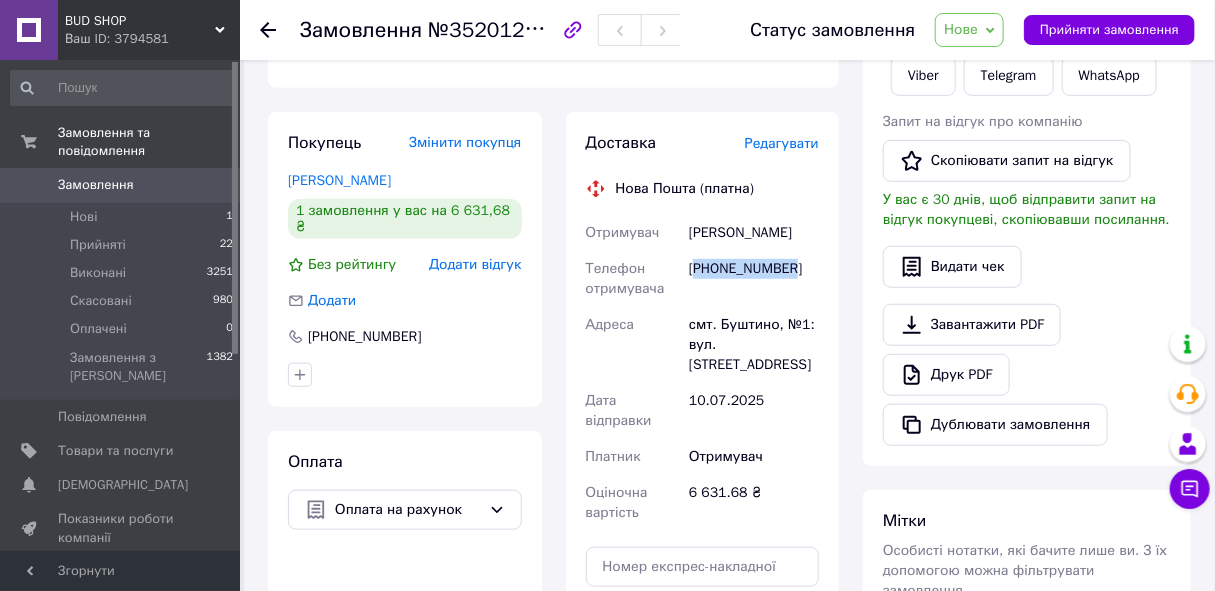 click on "[PHONE_NUMBER]" at bounding box center [754, 279] 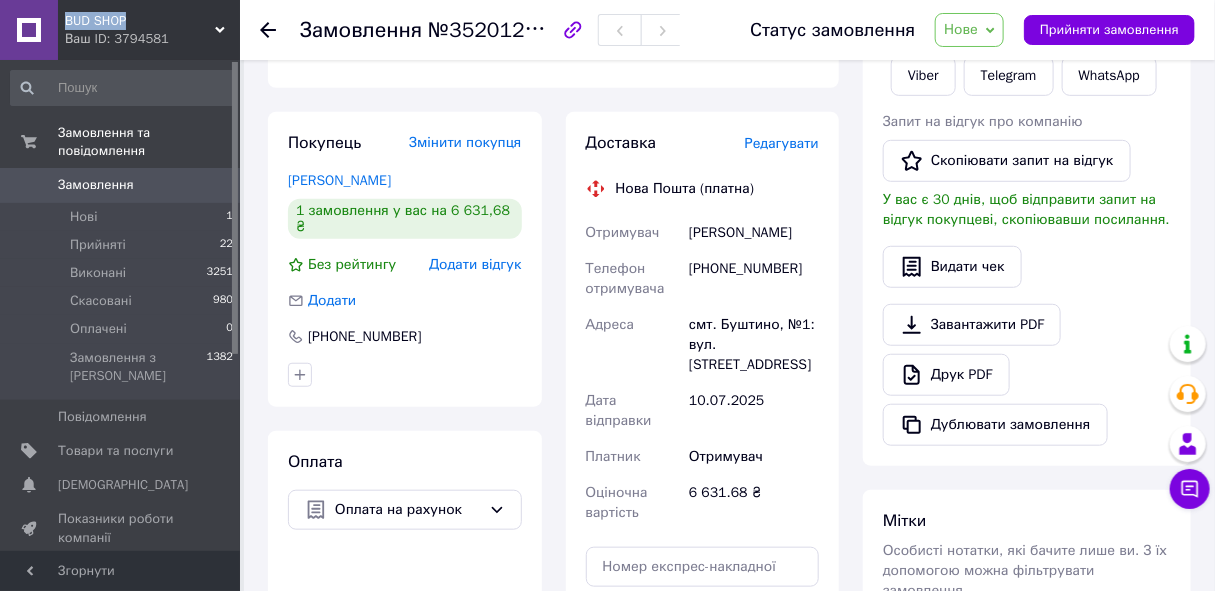 drag, startPoint x: 63, startPoint y: 20, endPoint x: 130, endPoint y: 15, distance: 67.18631 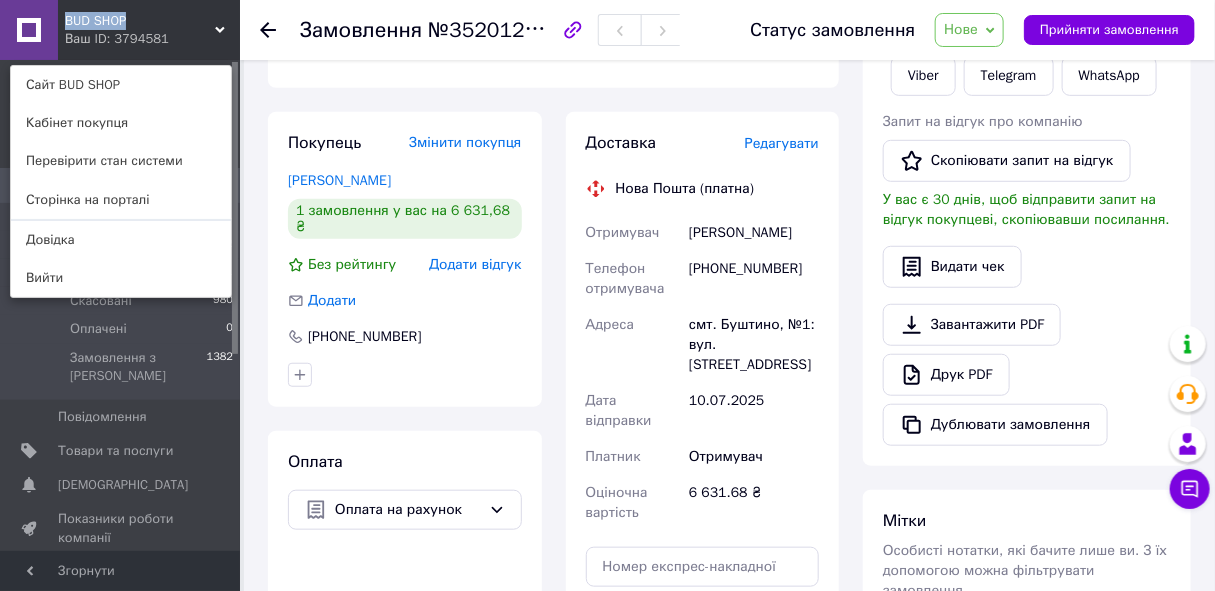 copy on "BUD SHOP" 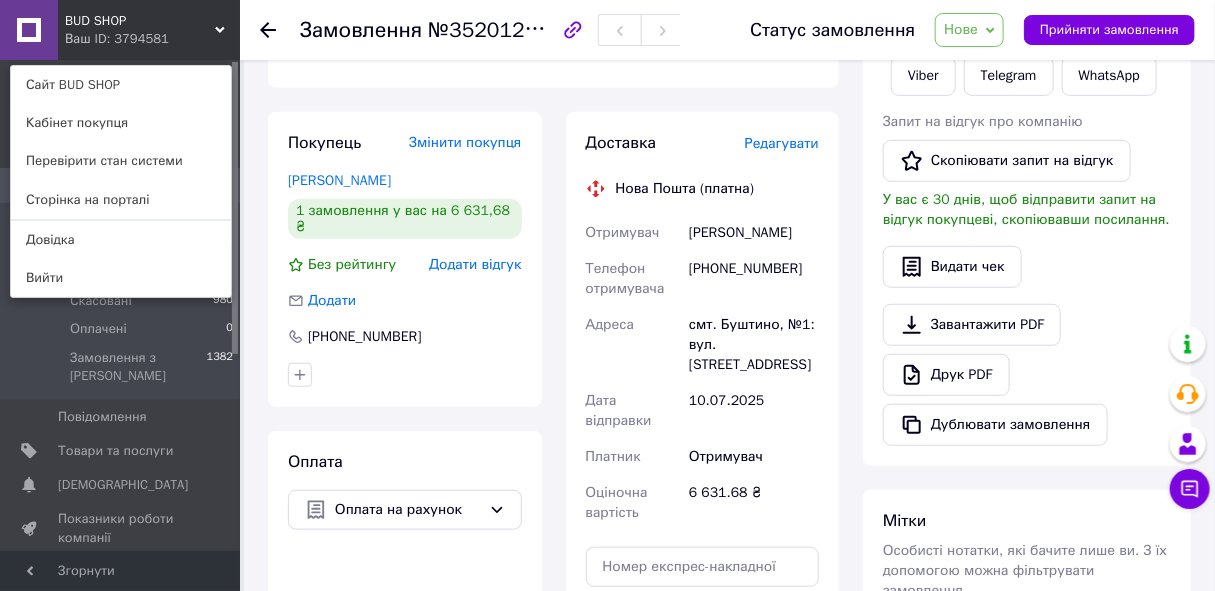 click 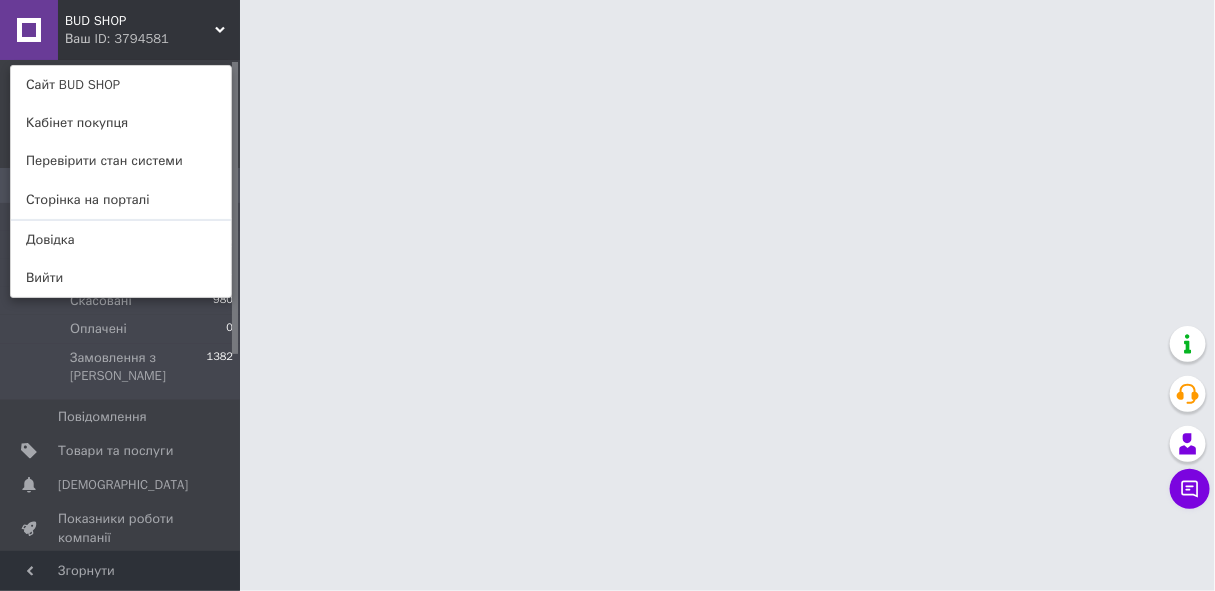 scroll, scrollTop: 0, scrollLeft: 0, axis: both 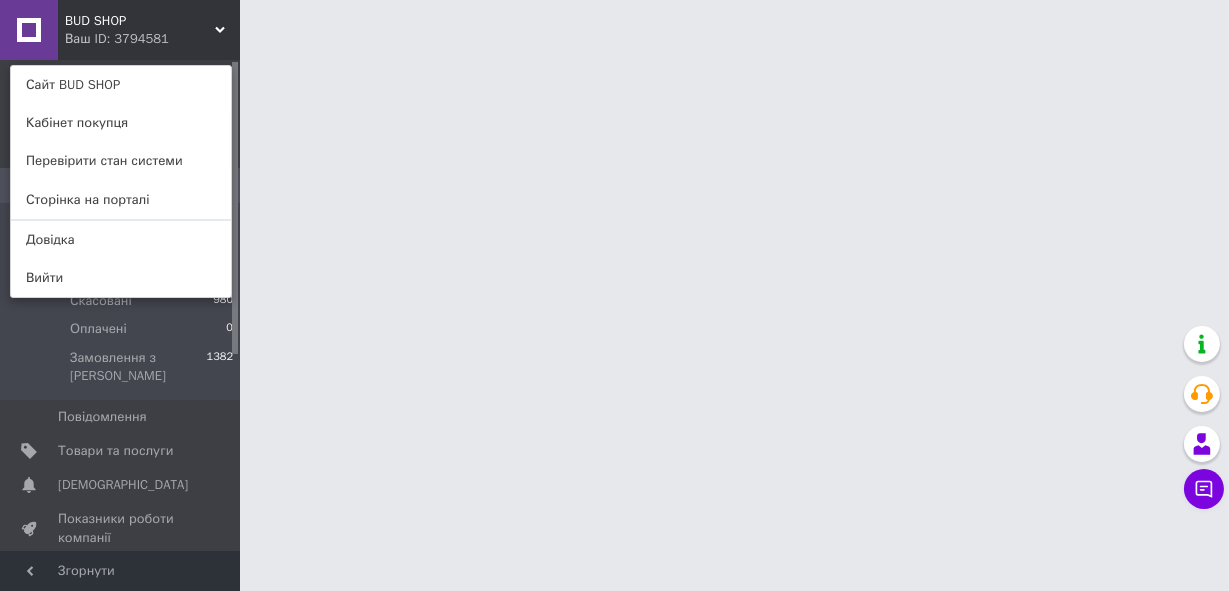 click on "BUD SHOP Ваш ID: 3794581 Сайт BUD SHOP Кабінет покупця Перевірити стан системи Сторінка на порталі Довідка Вийти" at bounding box center [120, 30] 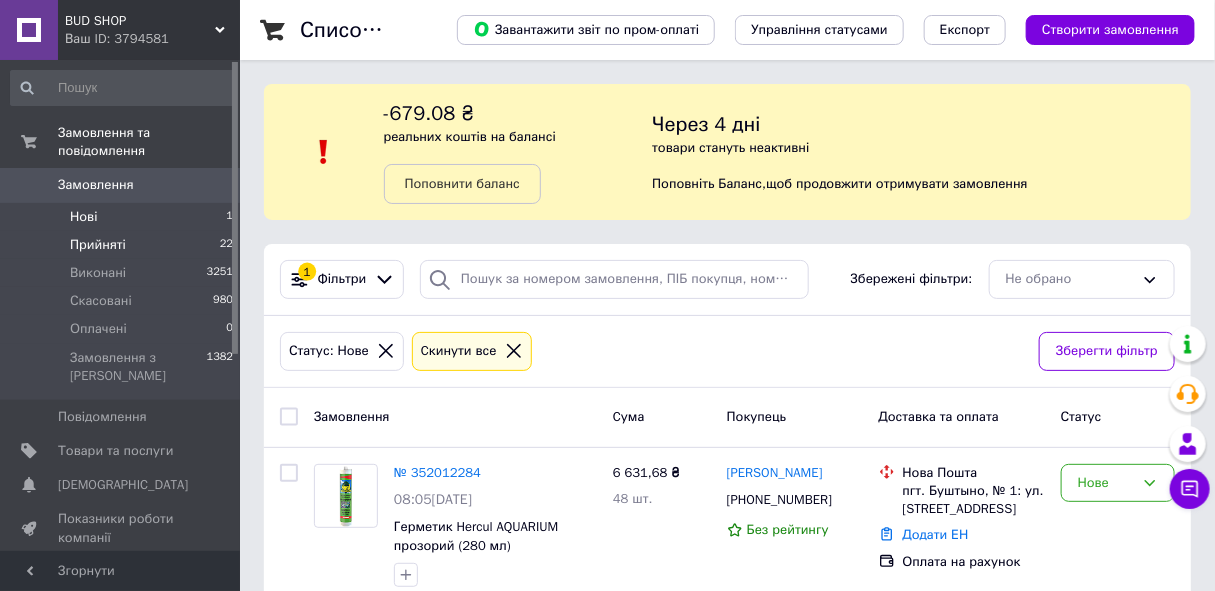 click on "Прийняті" at bounding box center [98, 245] 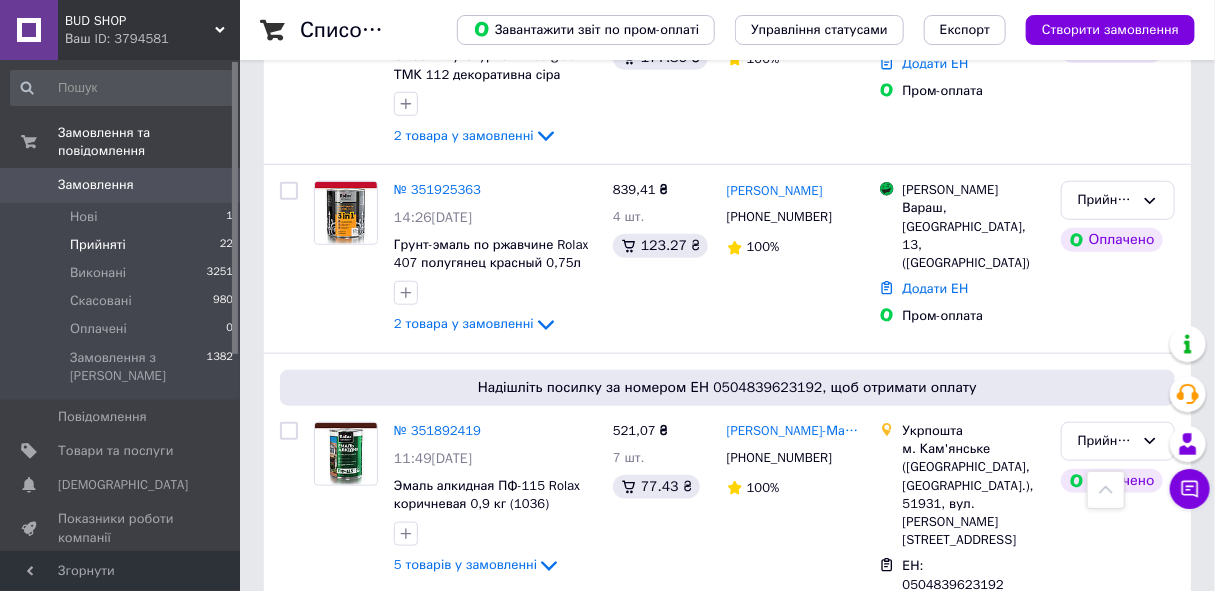 scroll, scrollTop: 524, scrollLeft: 0, axis: vertical 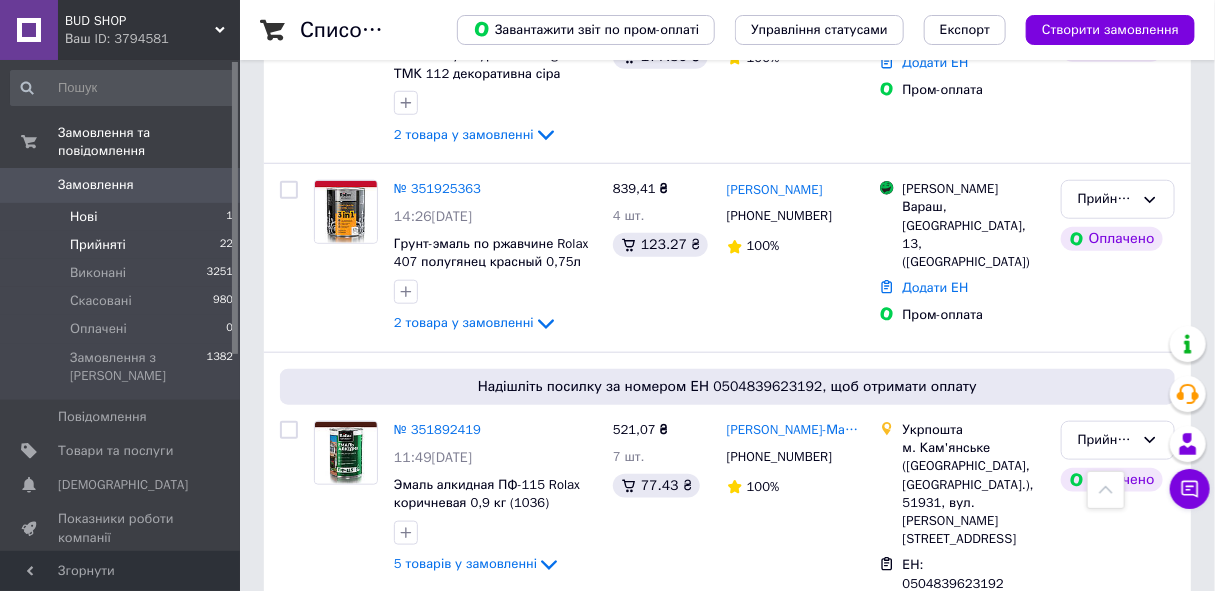 drag, startPoint x: 80, startPoint y: 198, endPoint x: 112, endPoint y: 190, distance: 32.984844 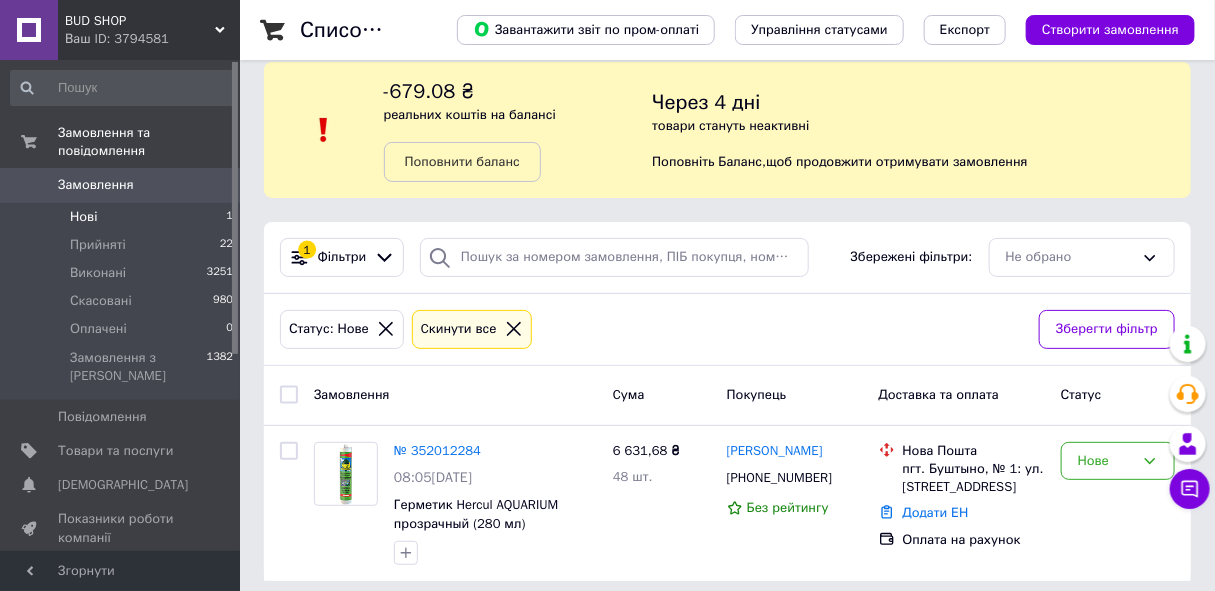 scroll, scrollTop: 35, scrollLeft: 0, axis: vertical 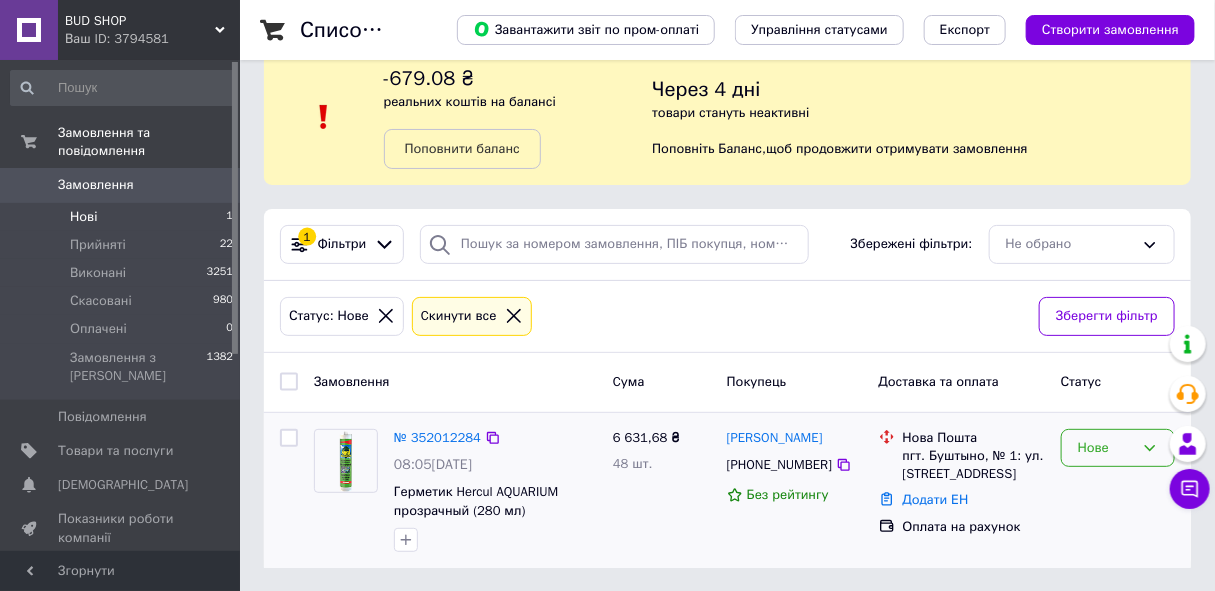 click on "Нове" at bounding box center [1118, 448] 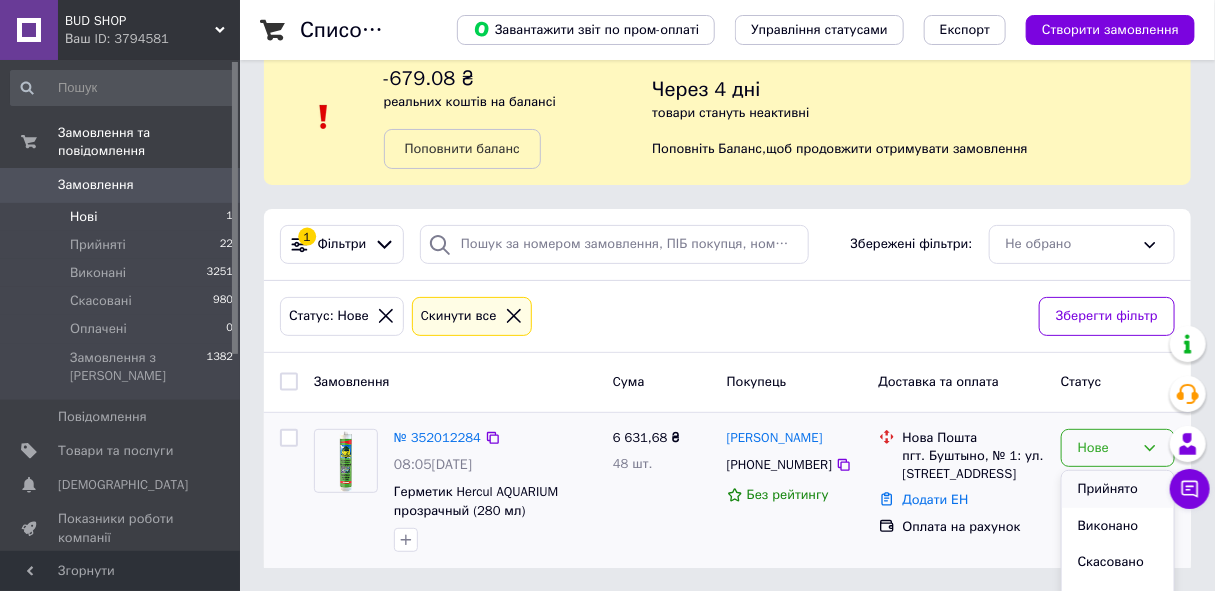 click on "Прийнято" at bounding box center [1118, 489] 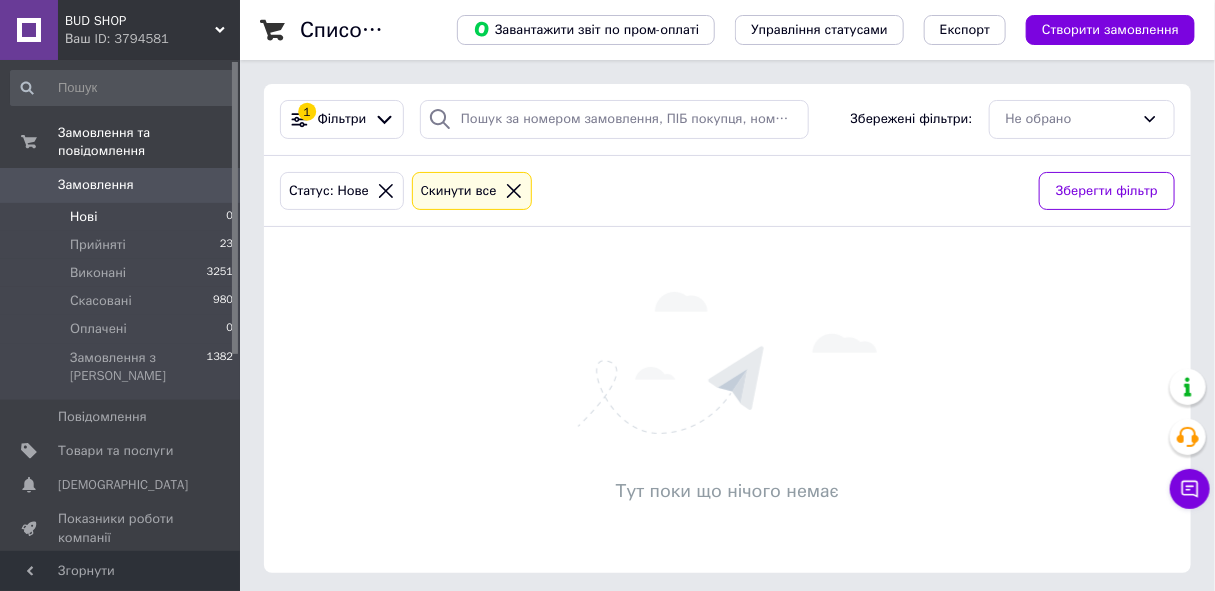 scroll, scrollTop: 35, scrollLeft: 0, axis: vertical 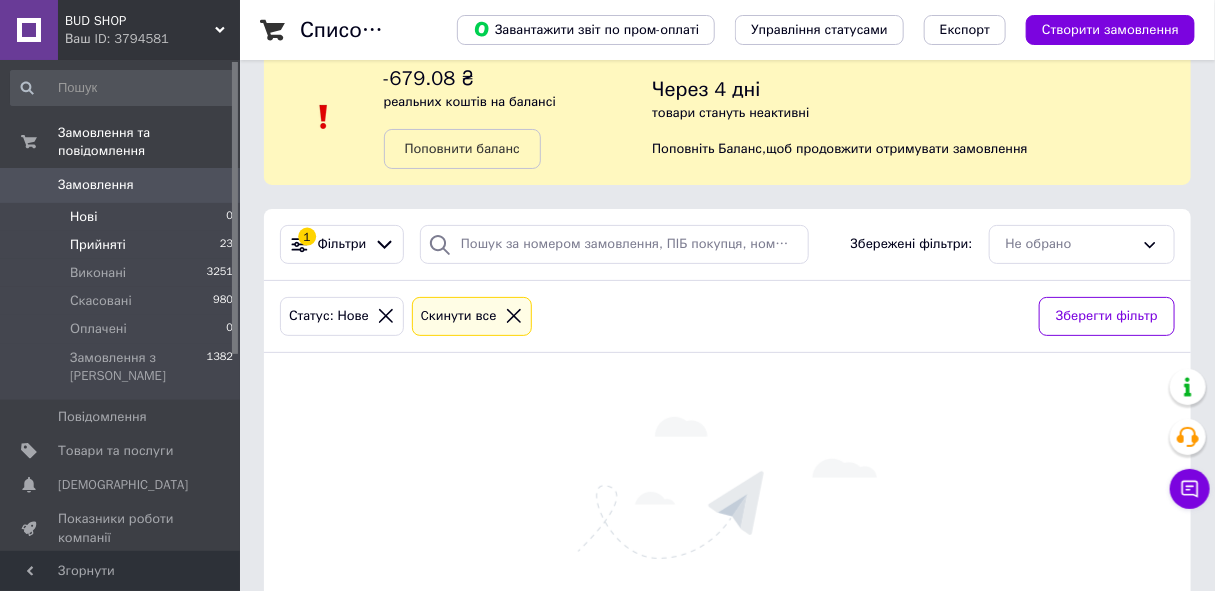 click on "Прийняті" at bounding box center (98, 245) 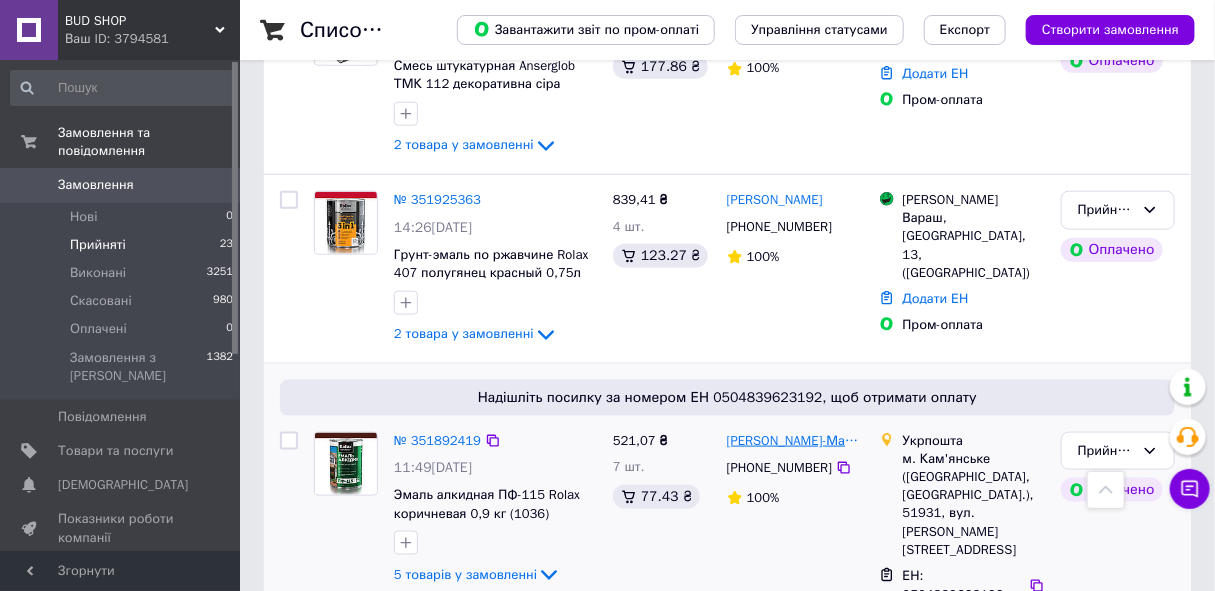 scroll, scrollTop: 671, scrollLeft: 0, axis: vertical 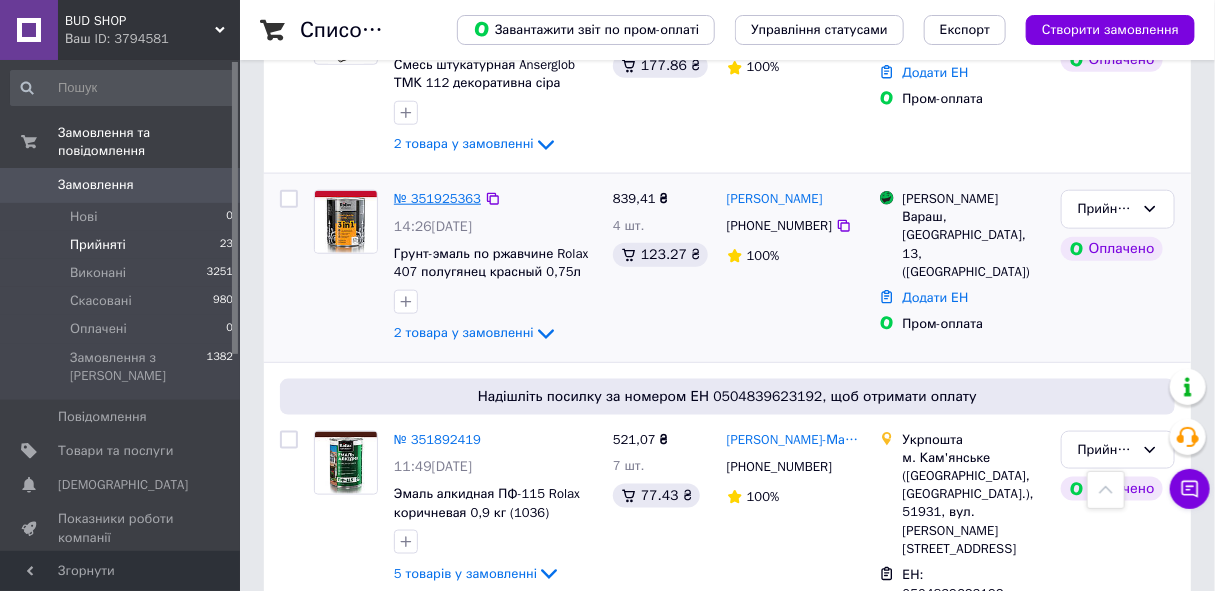 click on "№ 351925363" at bounding box center [437, 198] 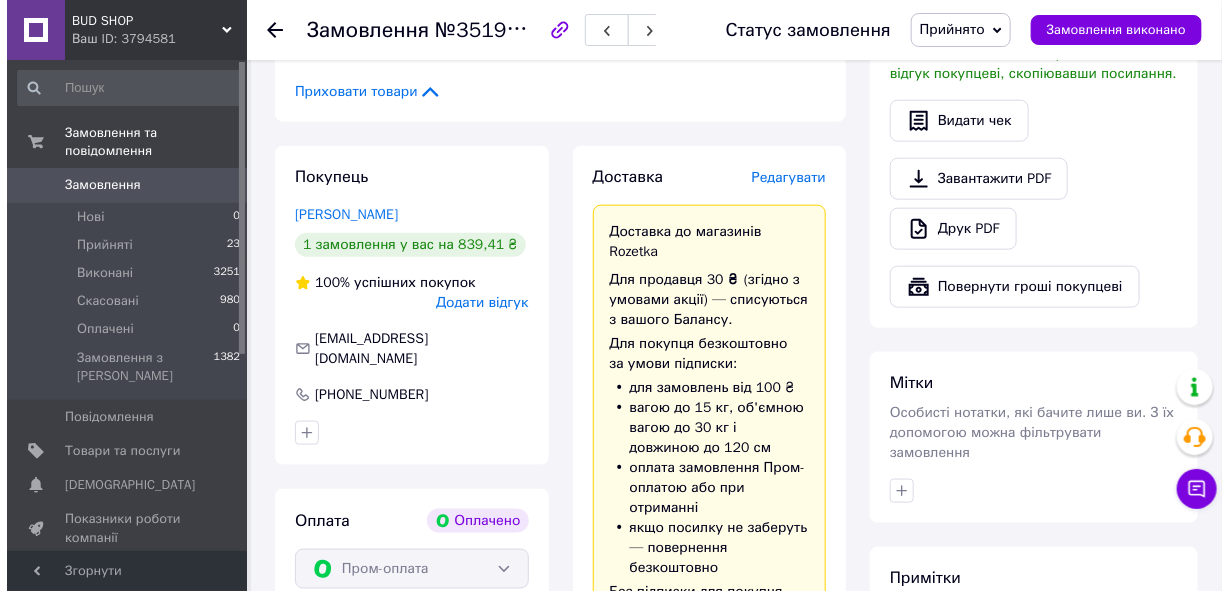 scroll, scrollTop: 636, scrollLeft: 0, axis: vertical 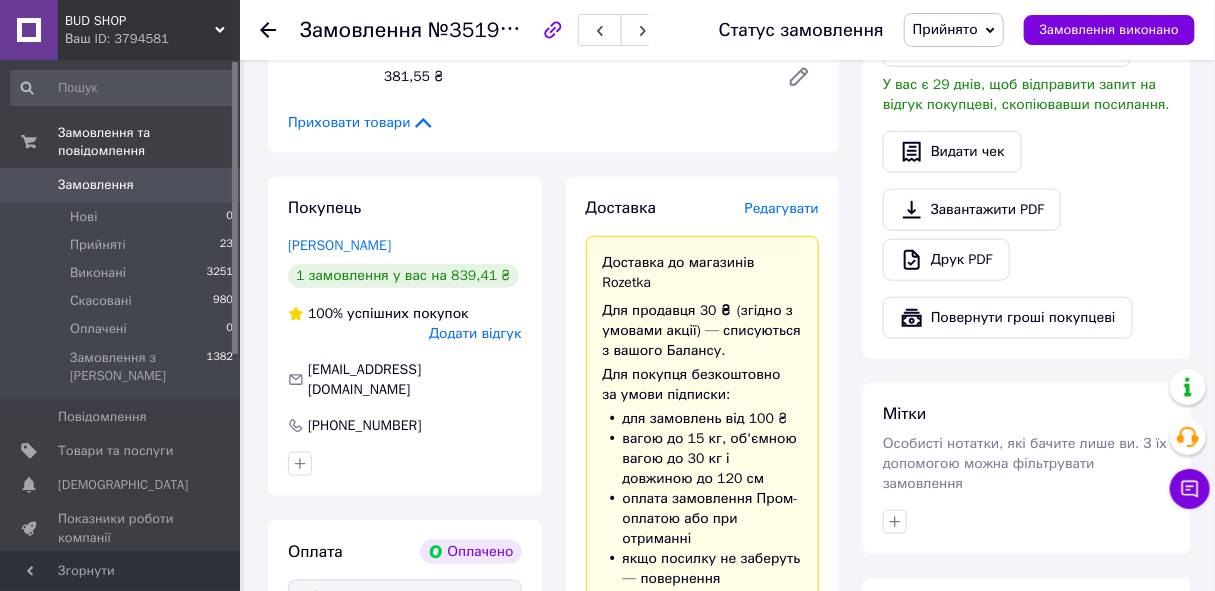 click on "Редагувати" at bounding box center [782, 208] 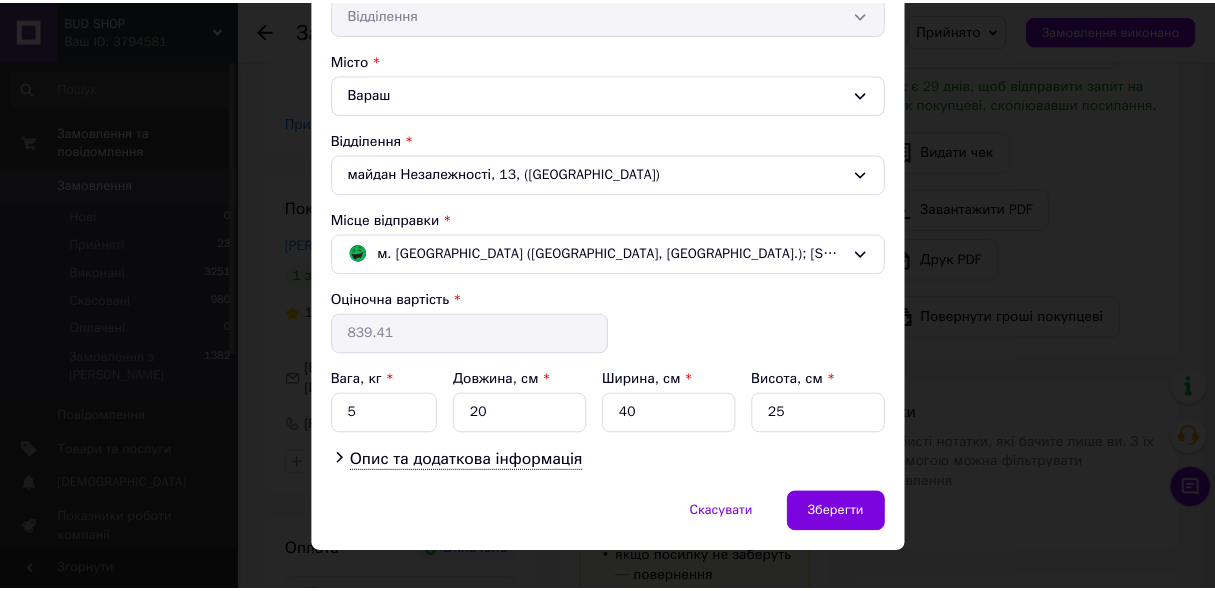 scroll, scrollTop: 530, scrollLeft: 0, axis: vertical 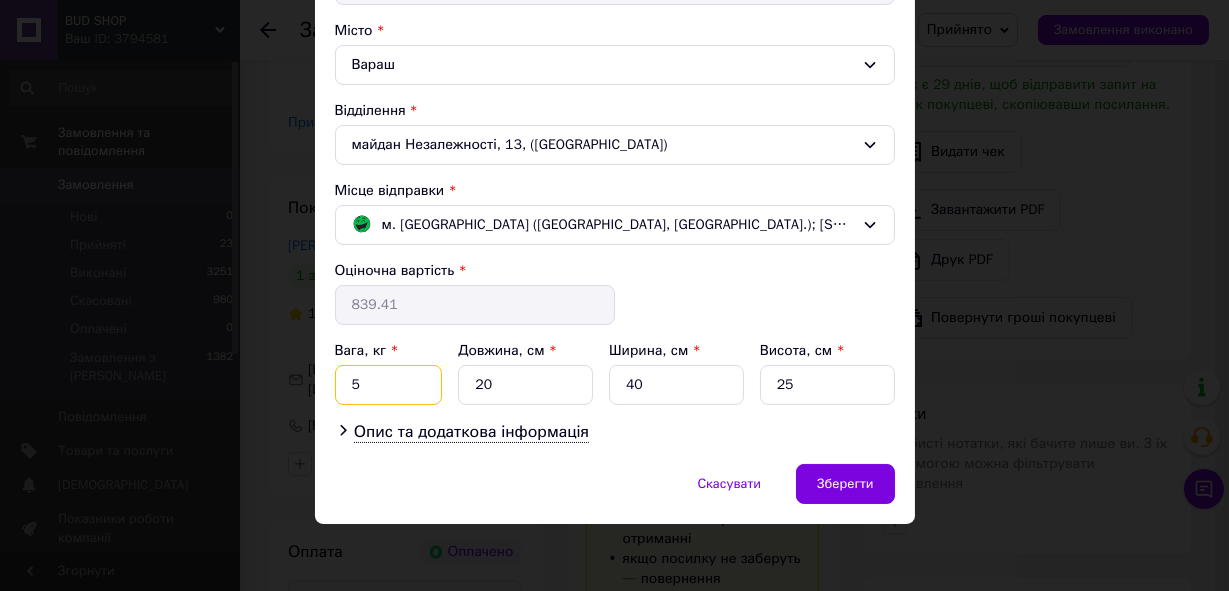 click on "5" at bounding box center (389, 385) 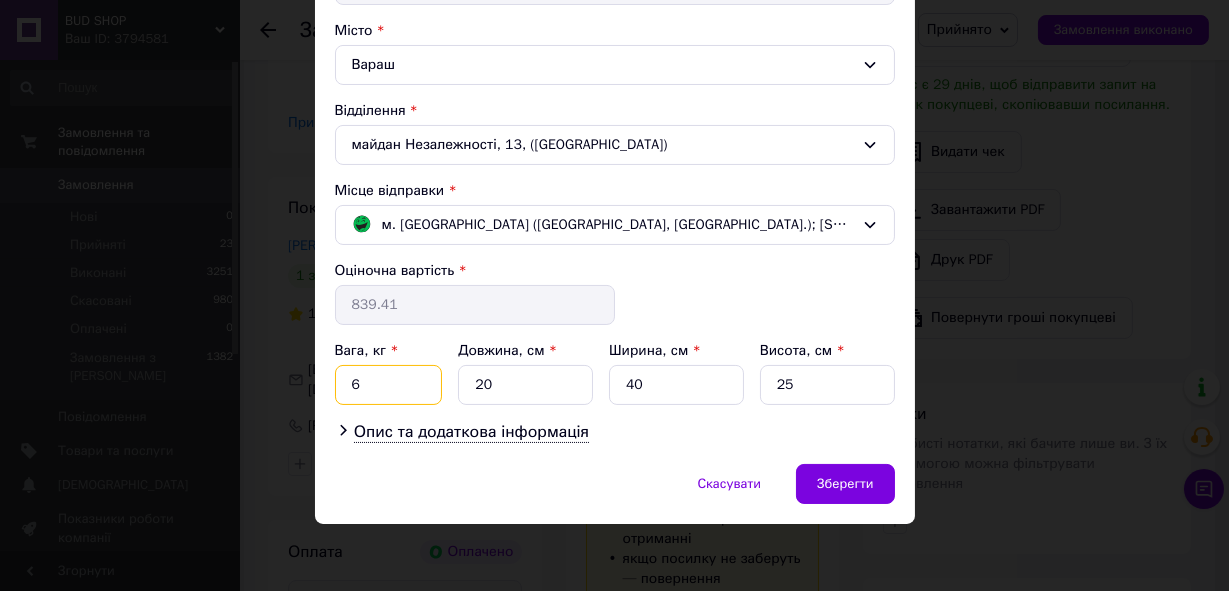type on "6" 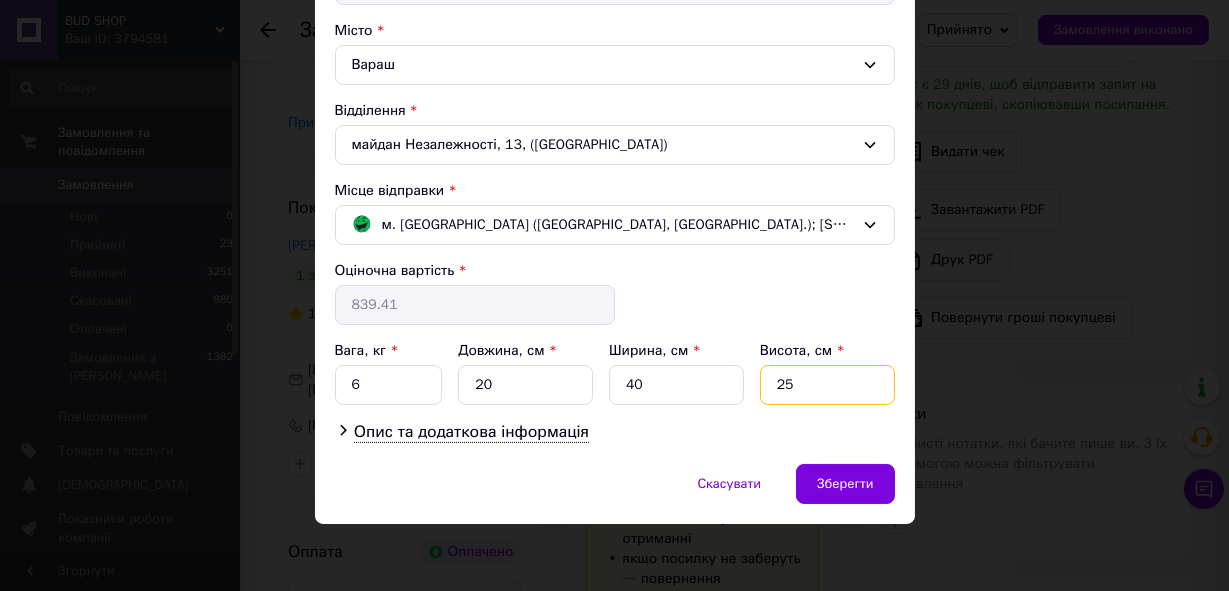 drag, startPoint x: 795, startPoint y: 376, endPoint x: 770, endPoint y: 382, distance: 25.70992 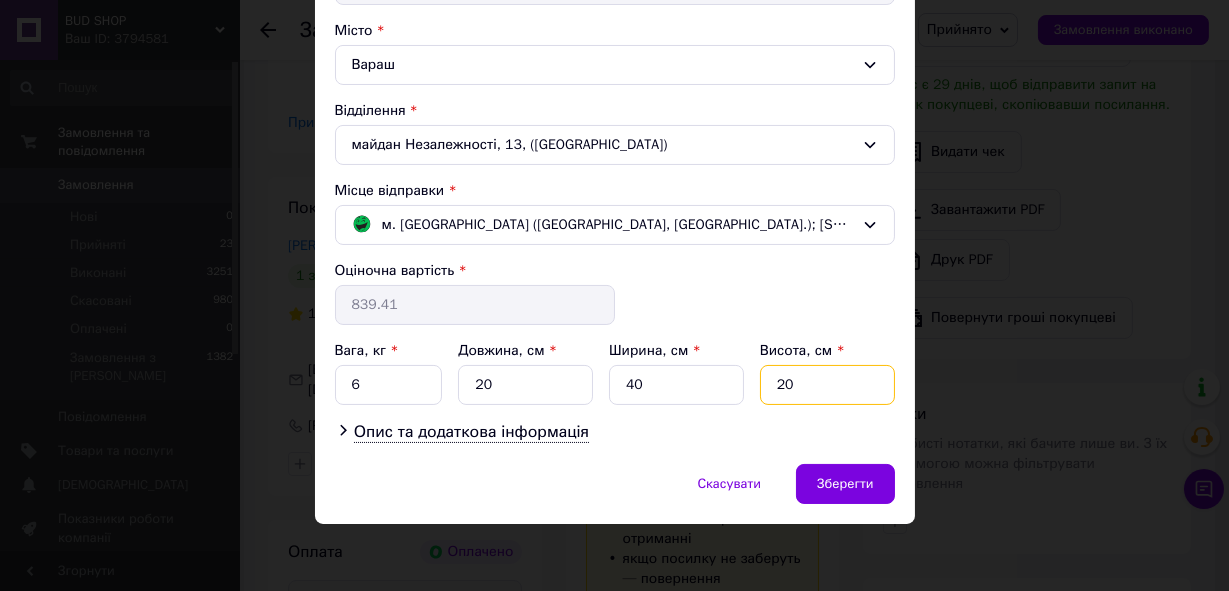 type on "20" 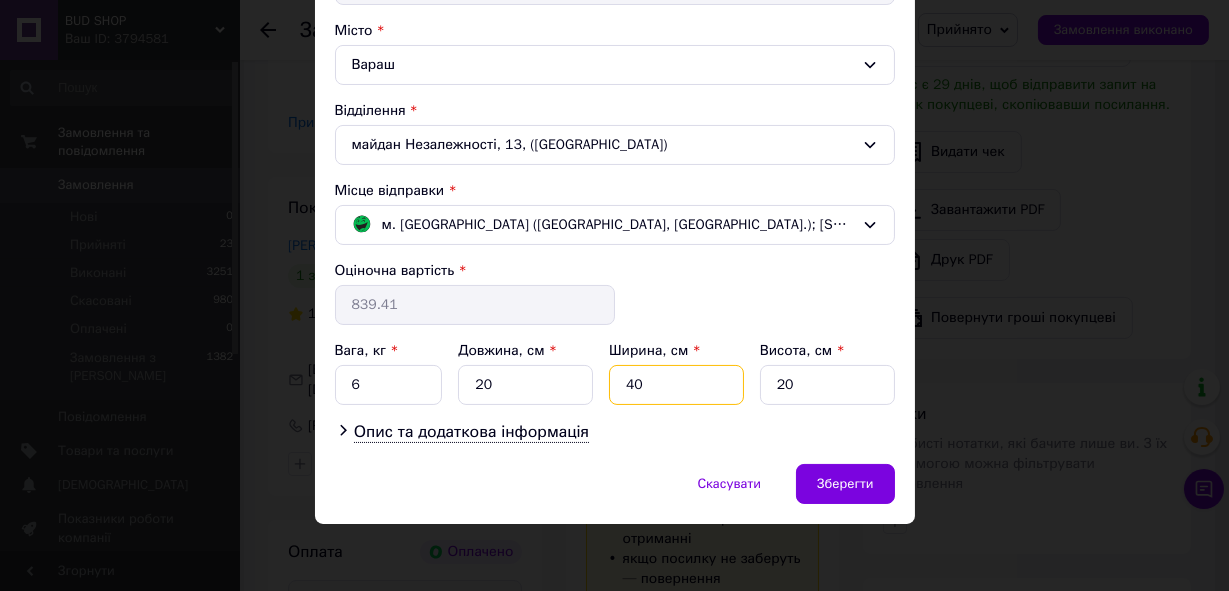 click on "40" at bounding box center (676, 385) 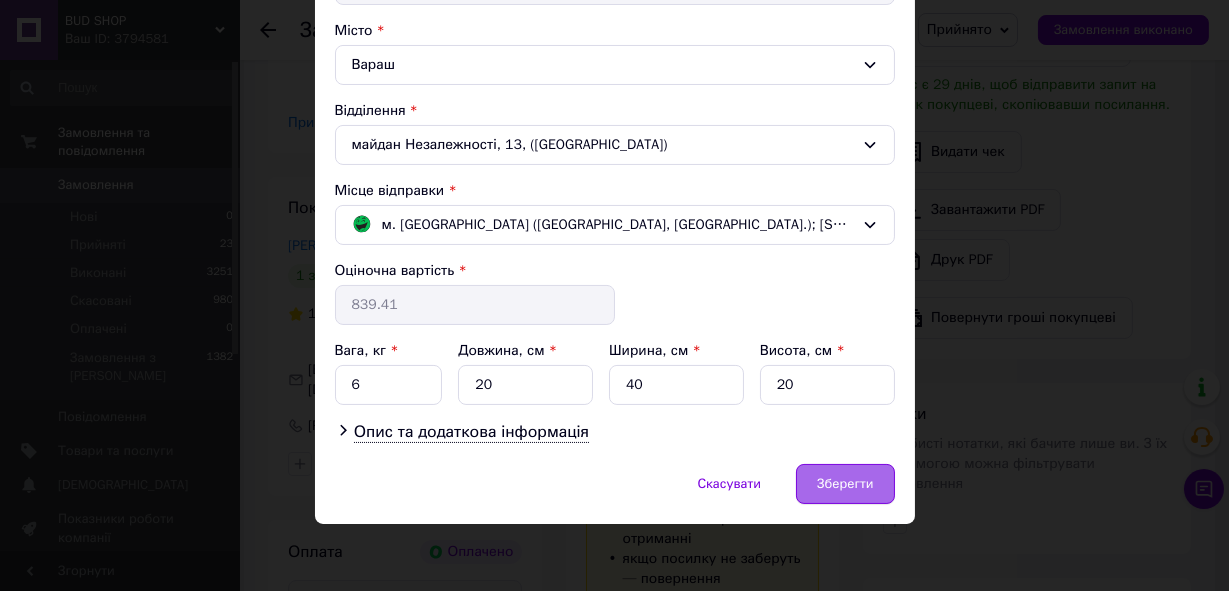 click on "Зберегти" at bounding box center (845, 484) 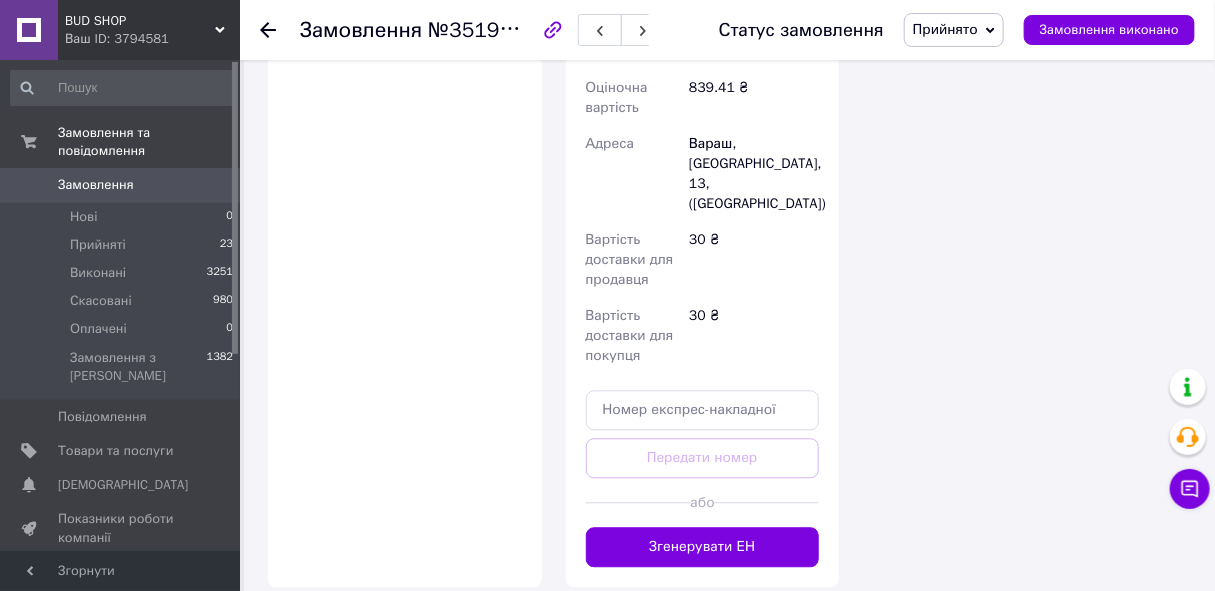 scroll, scrollTop: 1545, scrollLeft: 0, axis: vertical 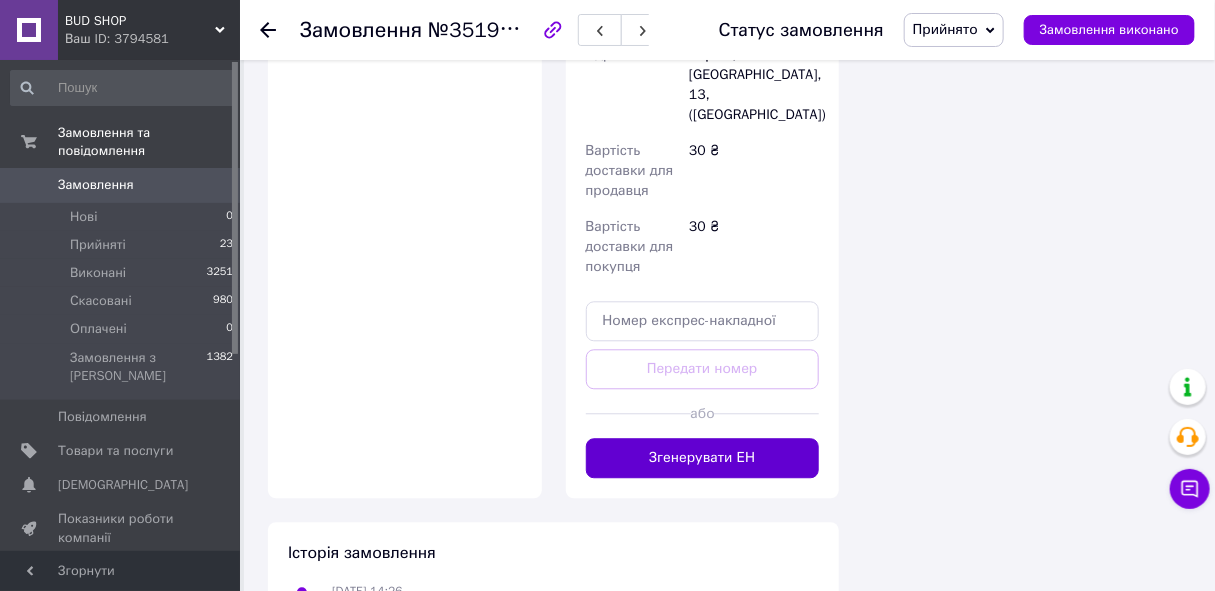 click on "Згенерувати ЕН" at bounding box center (703, 458) 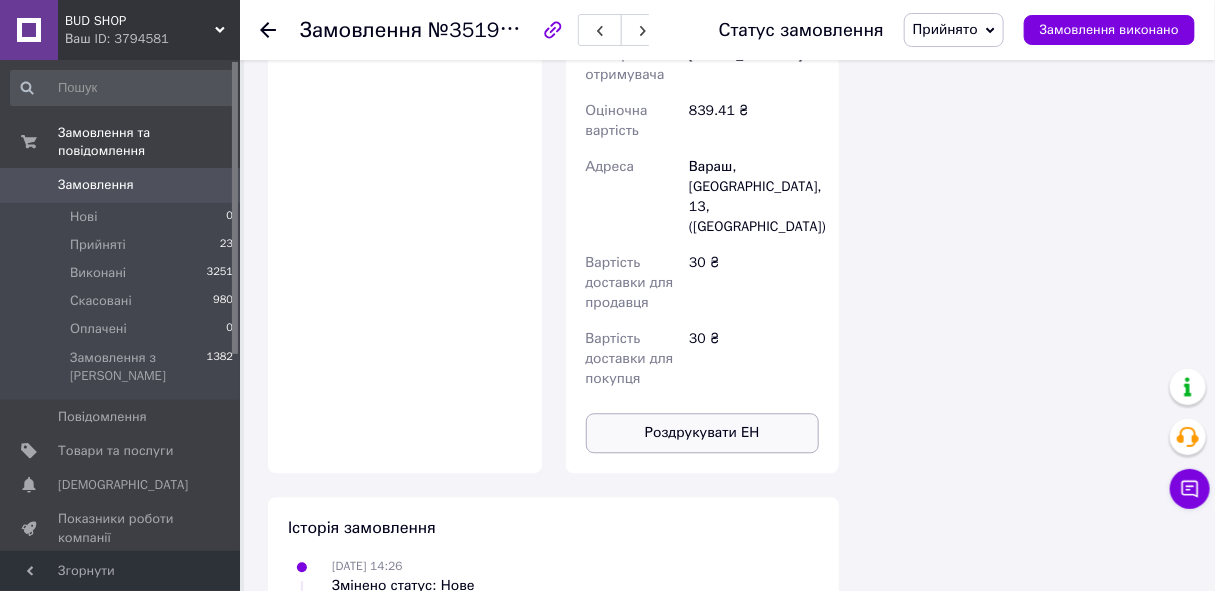 click on "Роздрукувати ЕН" at bounding box center (703, 433) 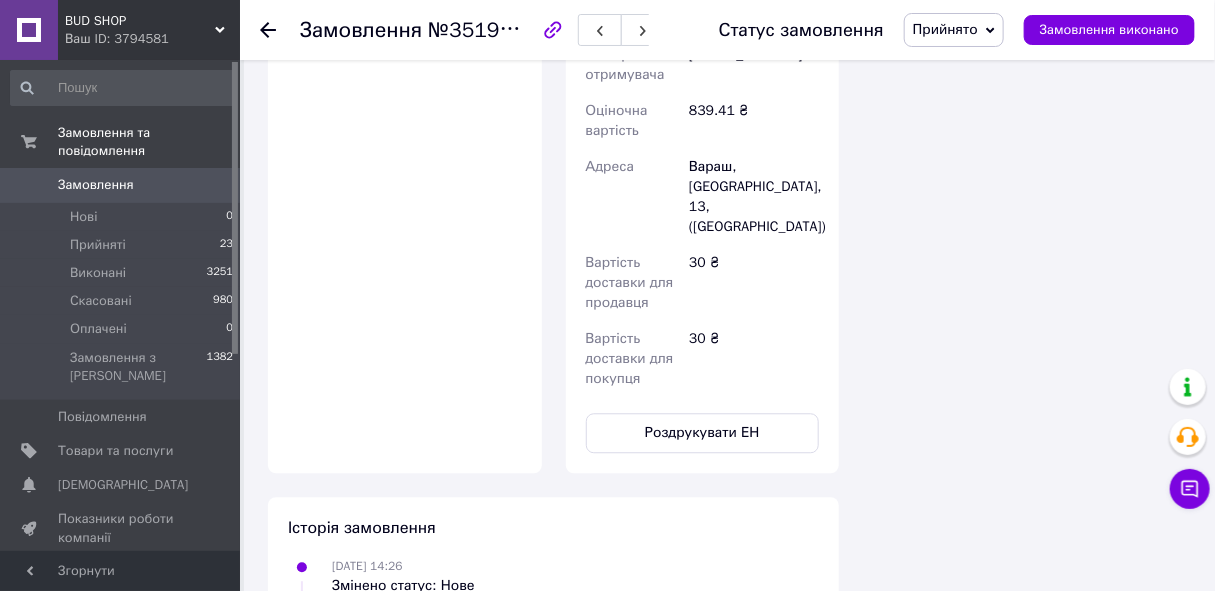 click 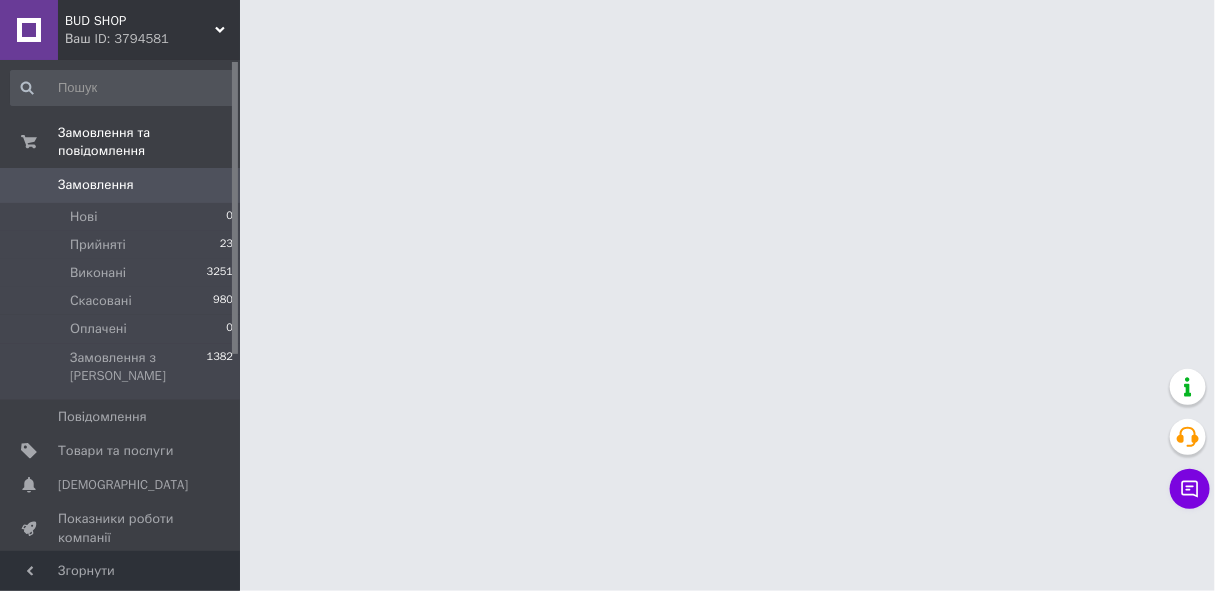 scroll, scrollTop: 0, scrollLeft: 0, axis: both 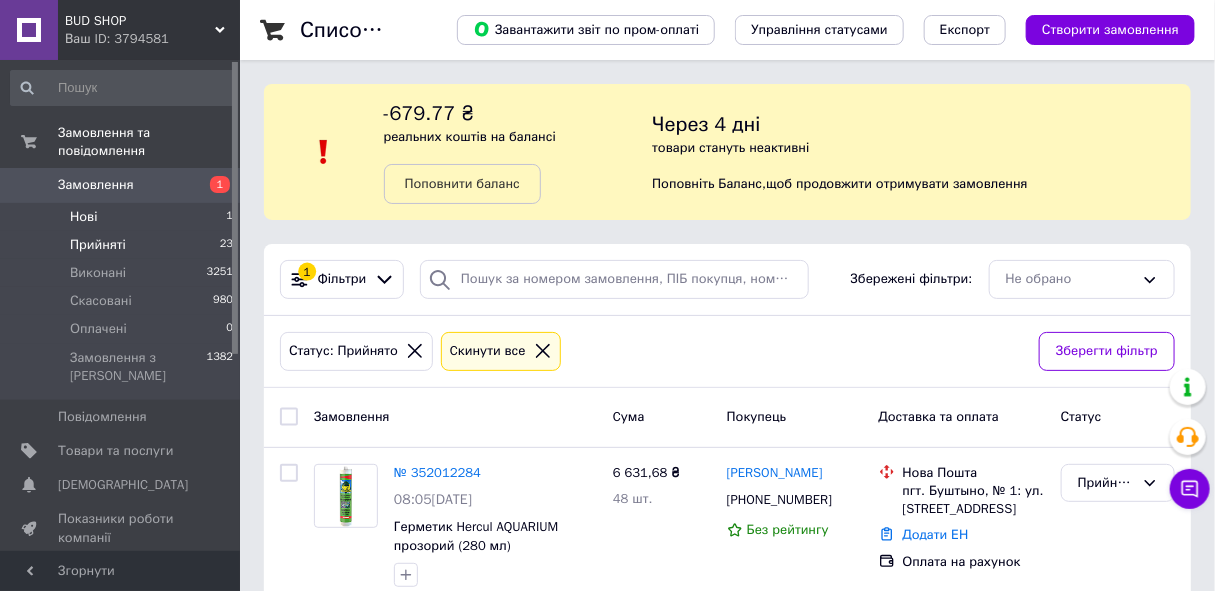 click on "Нові" at bounding box center (83, 217) 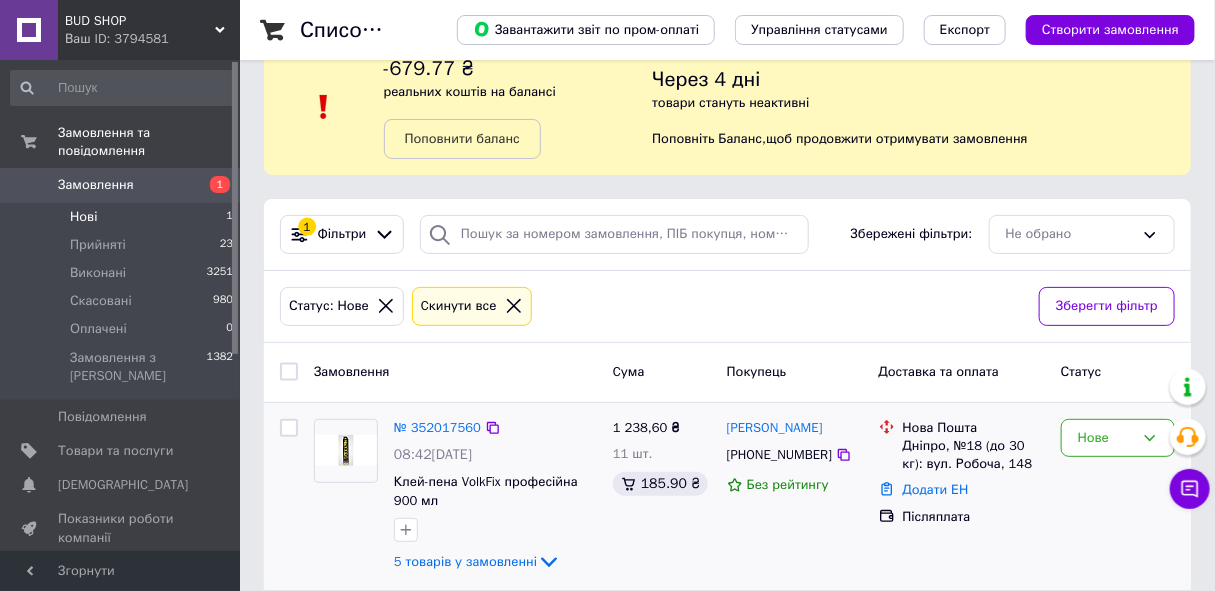 scroll, scrollTop: 68, scrollLeft: 0, axis: vertical 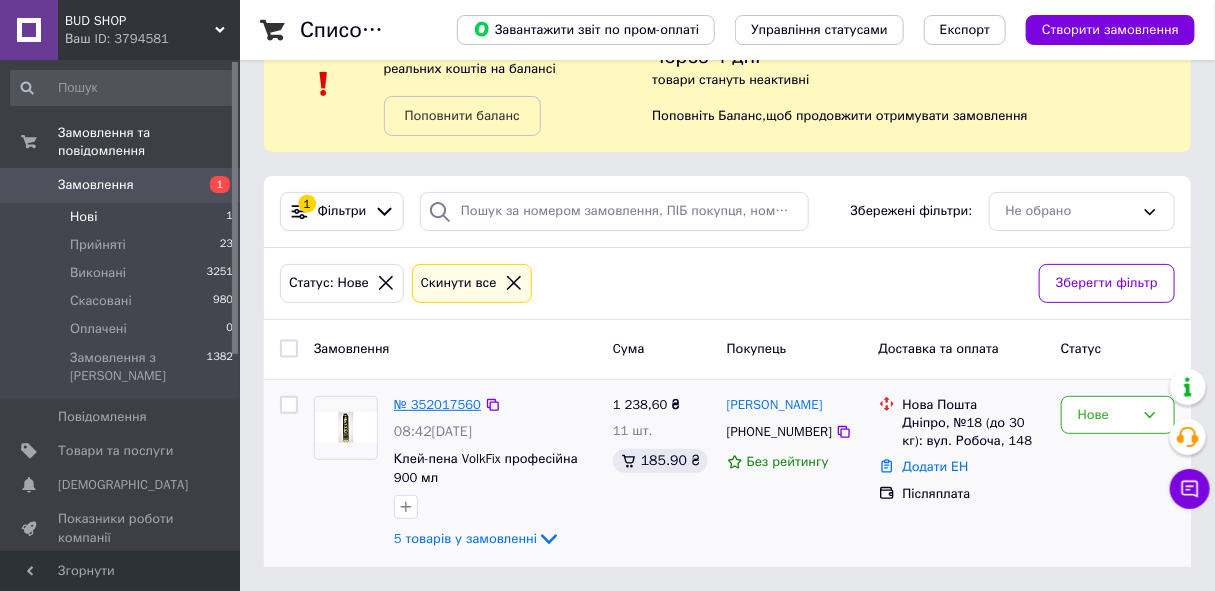 click on "№ 352017560" at bounding box center (437, 404) 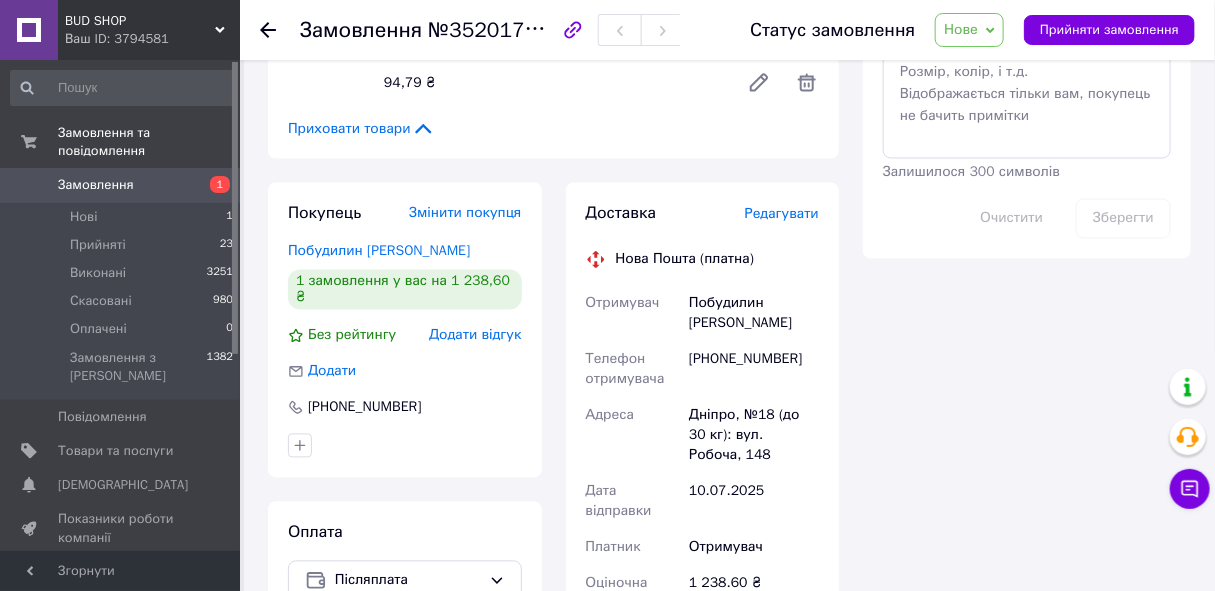 scroll, scrollTop: 1181, scrollLeft: 0, axis: vertical 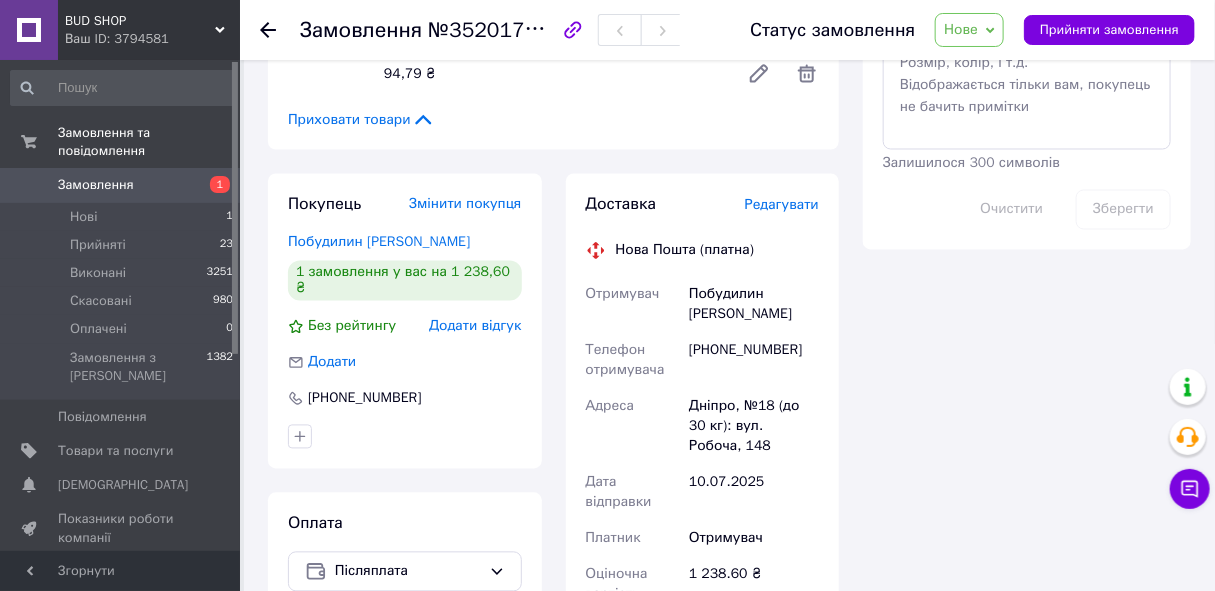click on "Нове" at bounding box center (961, 29) 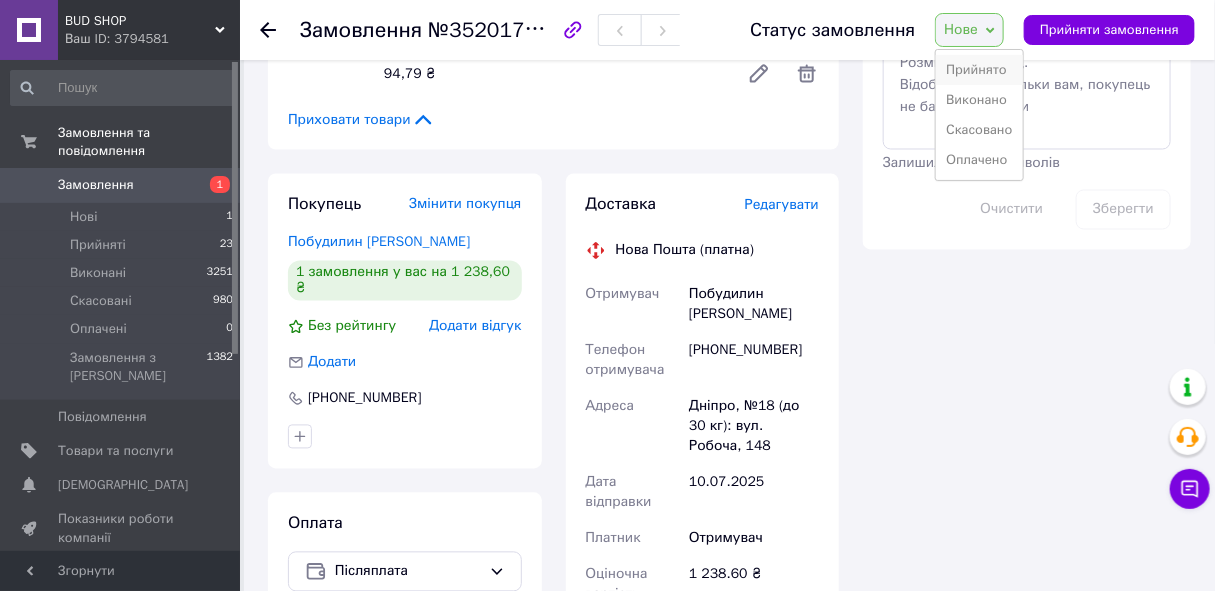 click on "Прийнято" at bounding box center (979, 70) 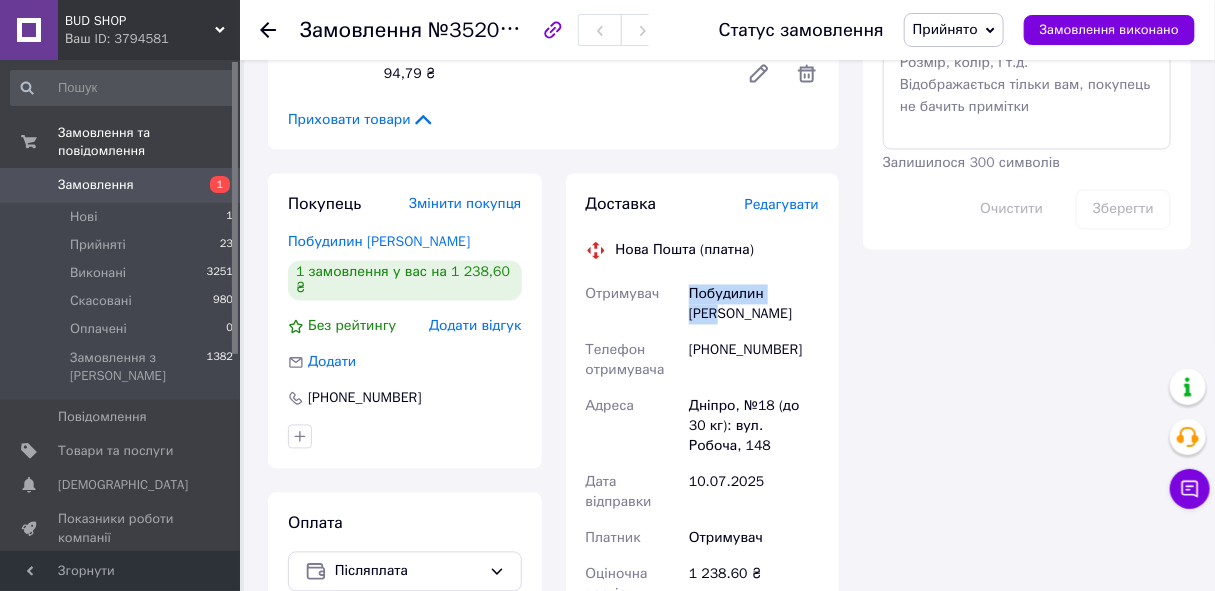 drag, startPoint x: 683, startPoint y: 269, endPoint x: 800, endPoint y: 275, distance: 117.15375 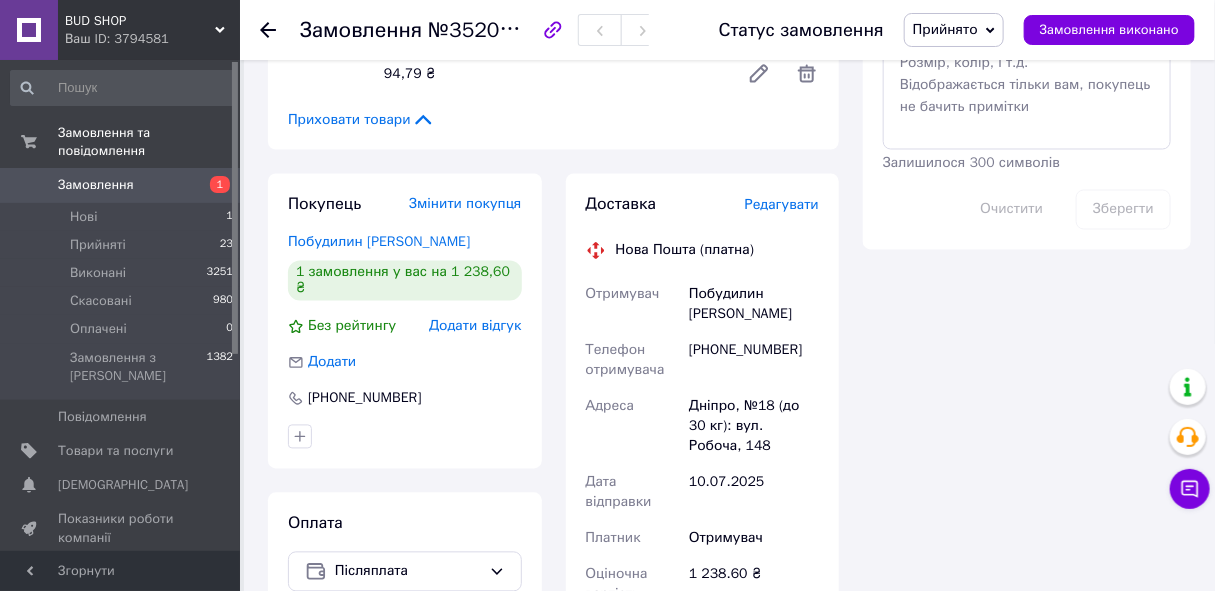 click on "[PHONE_NUMBER]" at bounding box center (754, 361) 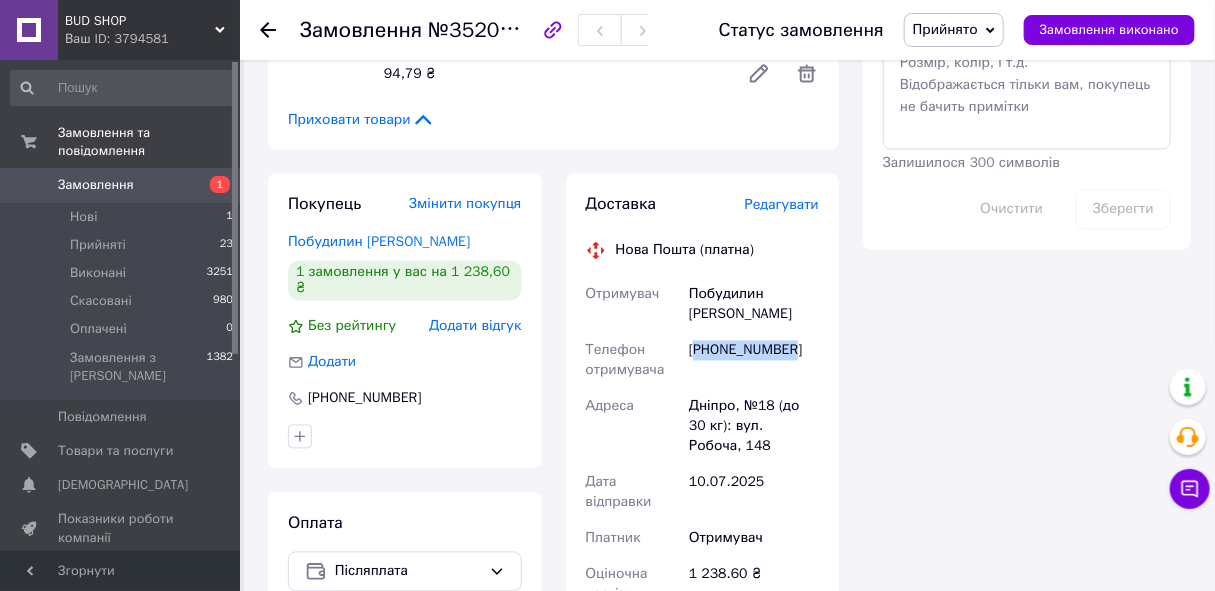 click on "[PHONE_NUMBER]" at bounding box center [754, 361] 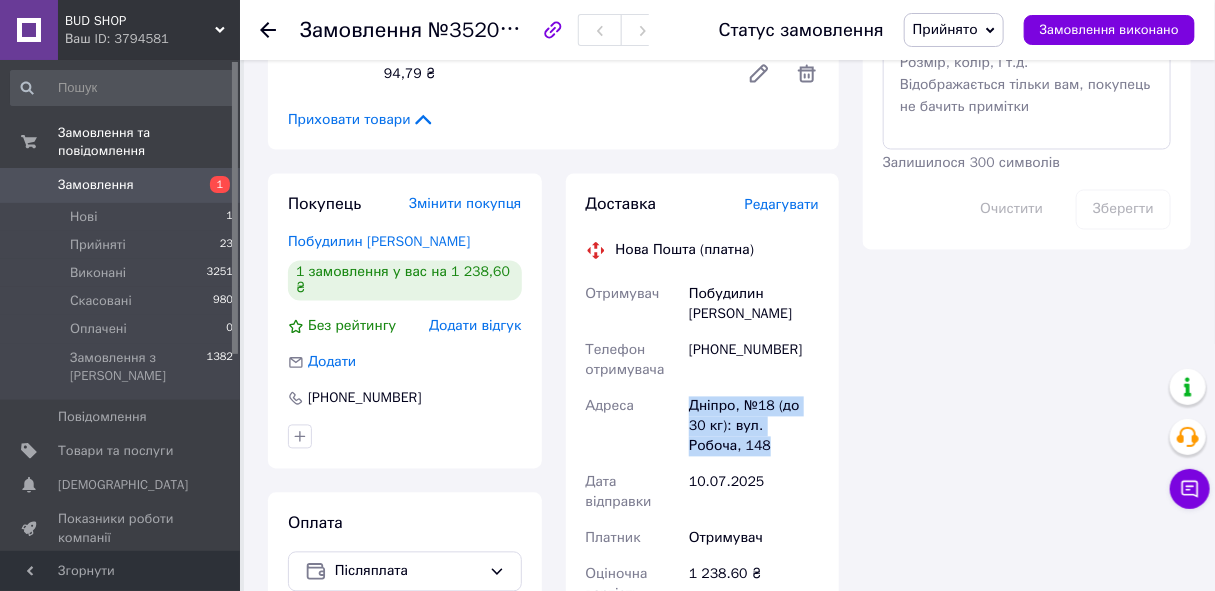 drag, startPoint x: 681, startPoint y: 366, endPoint x: 832, endPoint y: 398, distance: 154.35349 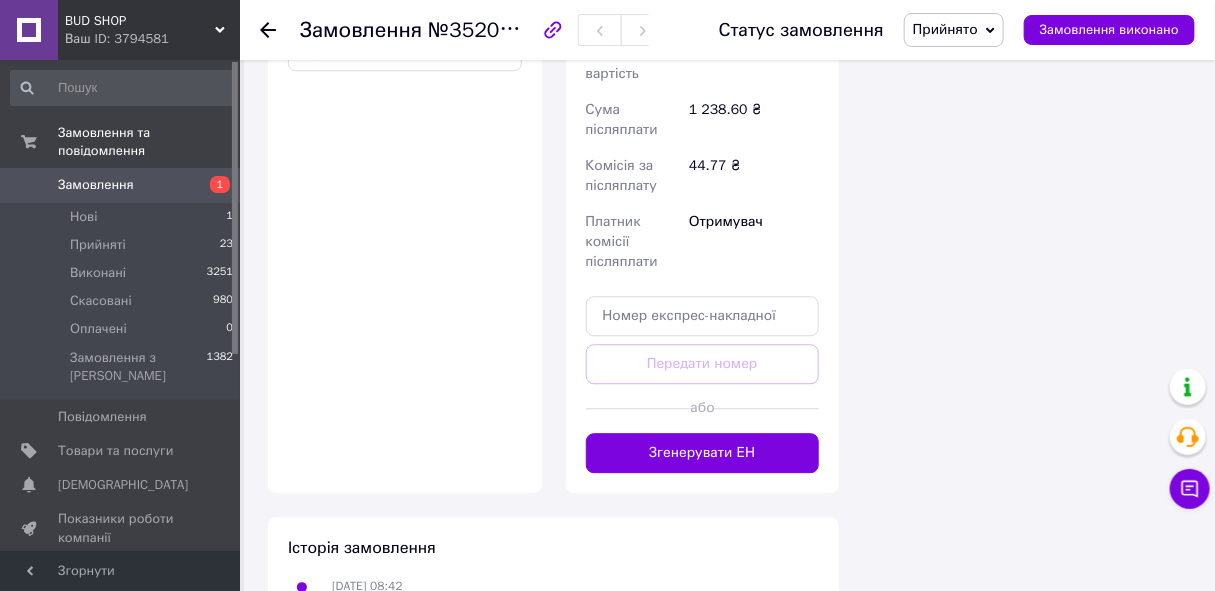scroll, scrollTop: 1727, scrollLeft: 0, axis: vertical 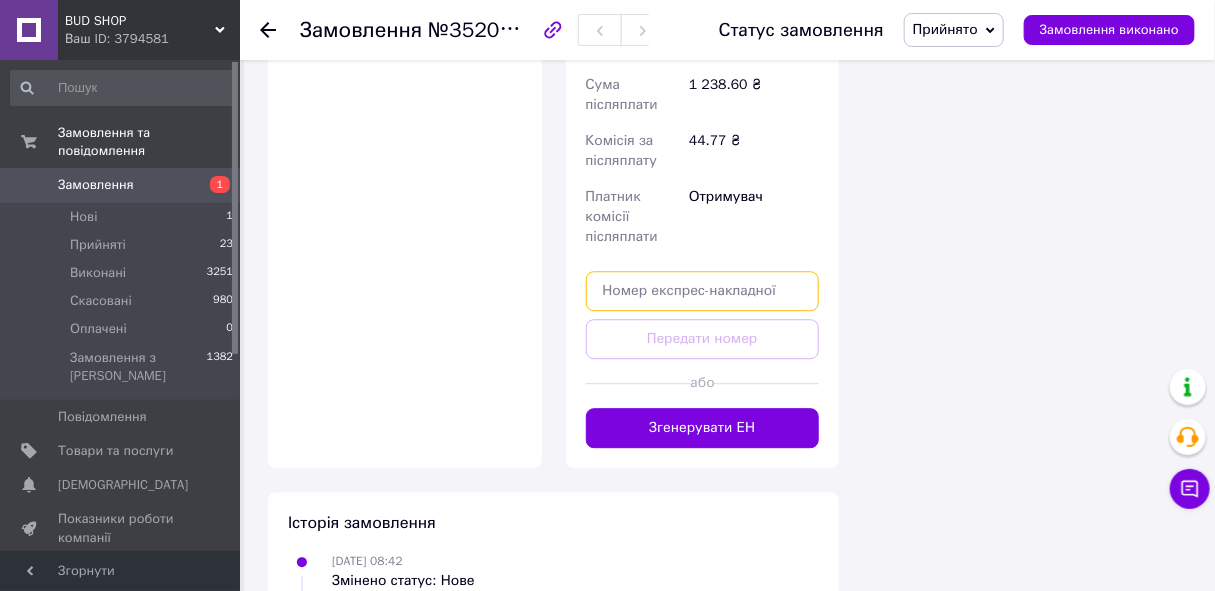 paste on "20451202763647" 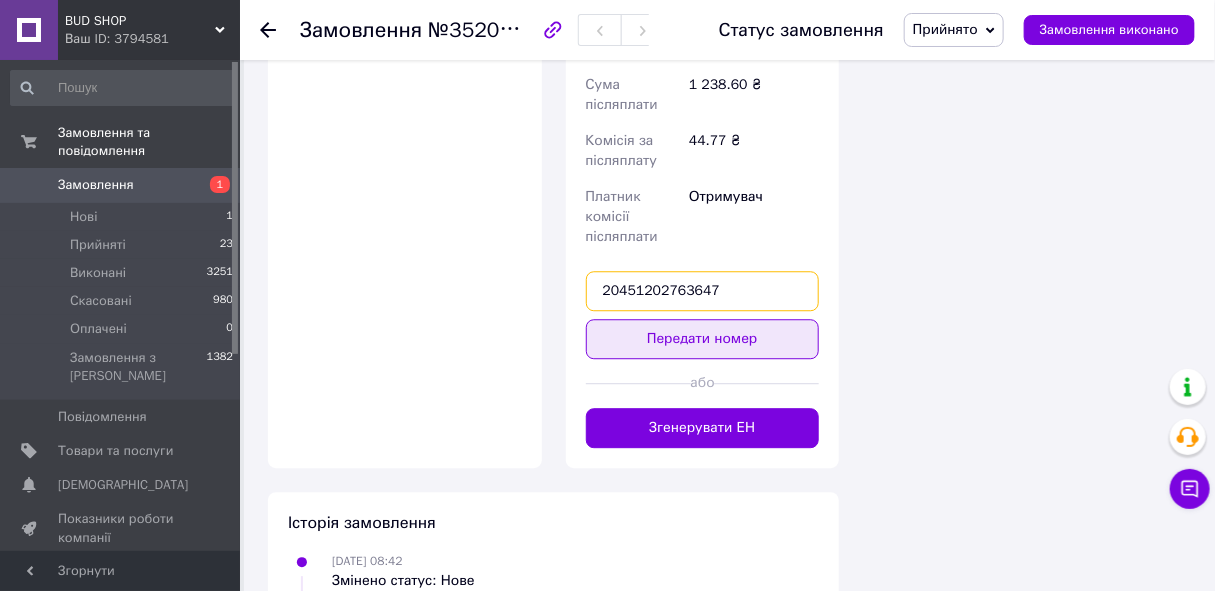 type on "20451202763647" 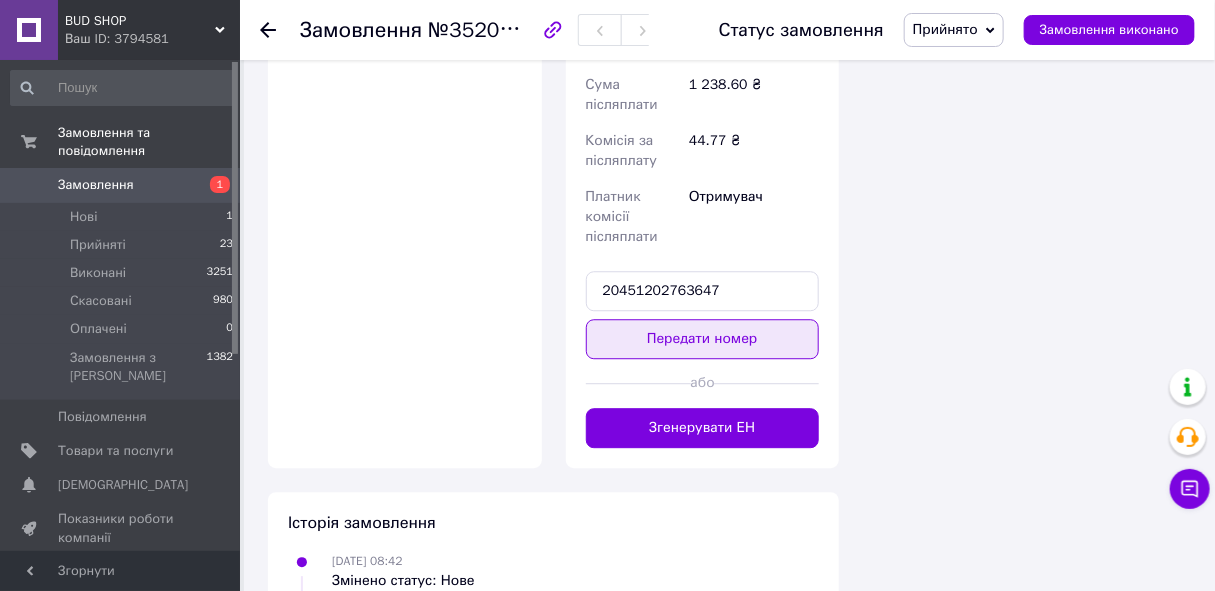 click on "Передати номер" at bounding box center (703, 339) 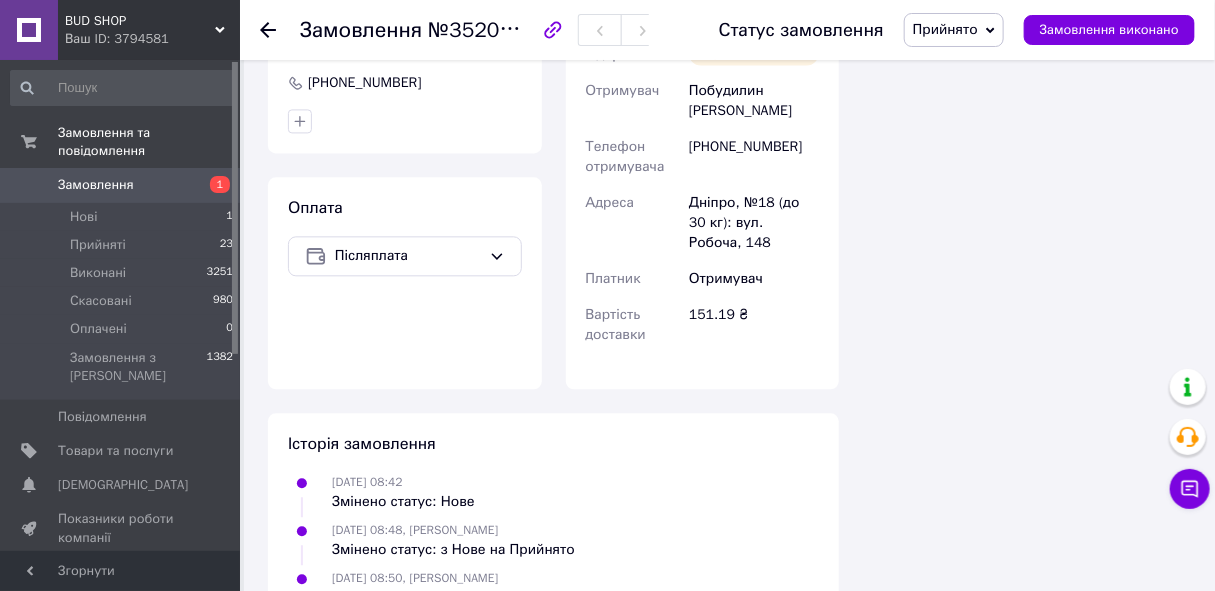 scroll, scrollTop: 1545, scrollLeft: 0, axis: vertical 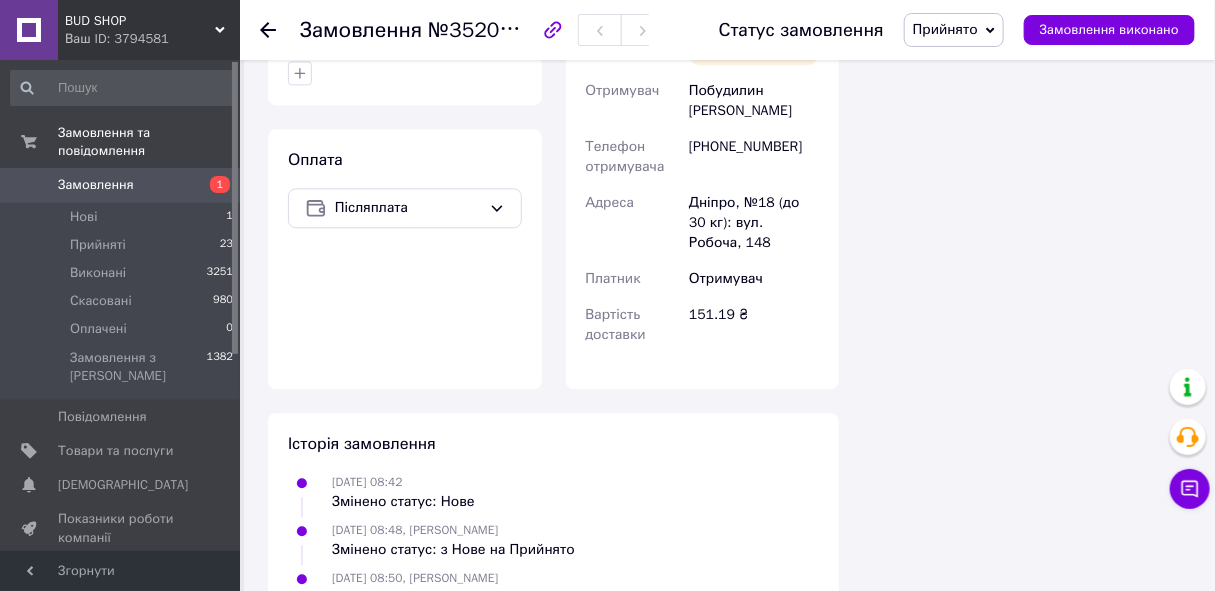 click 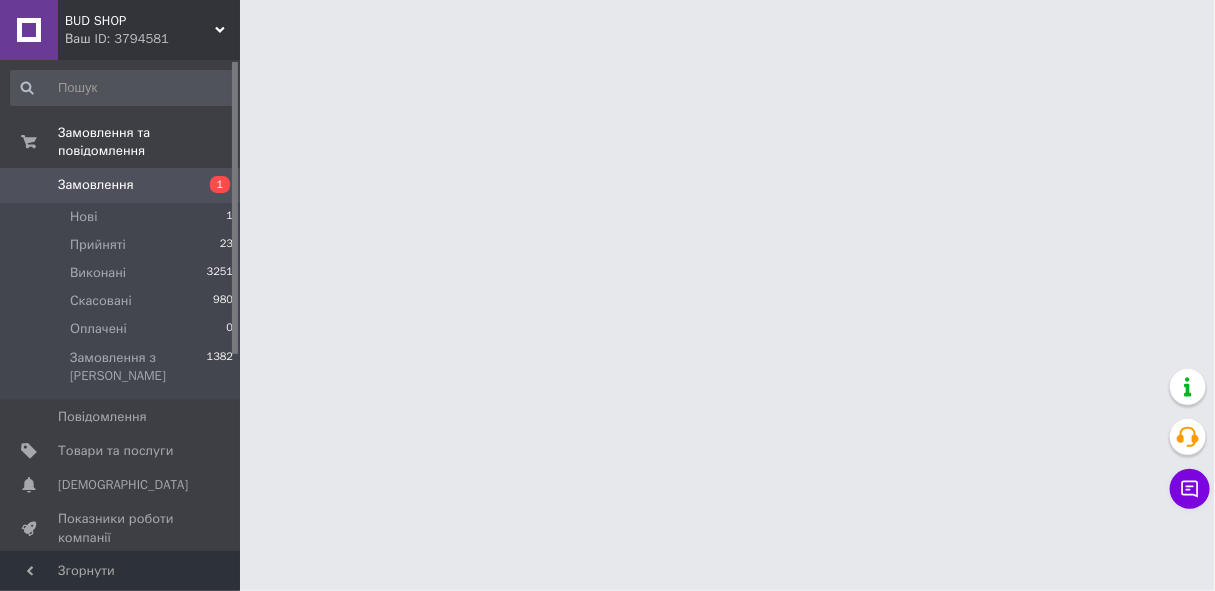 scroll, scrollTop: 0, scrollLeft: 0, axis: both 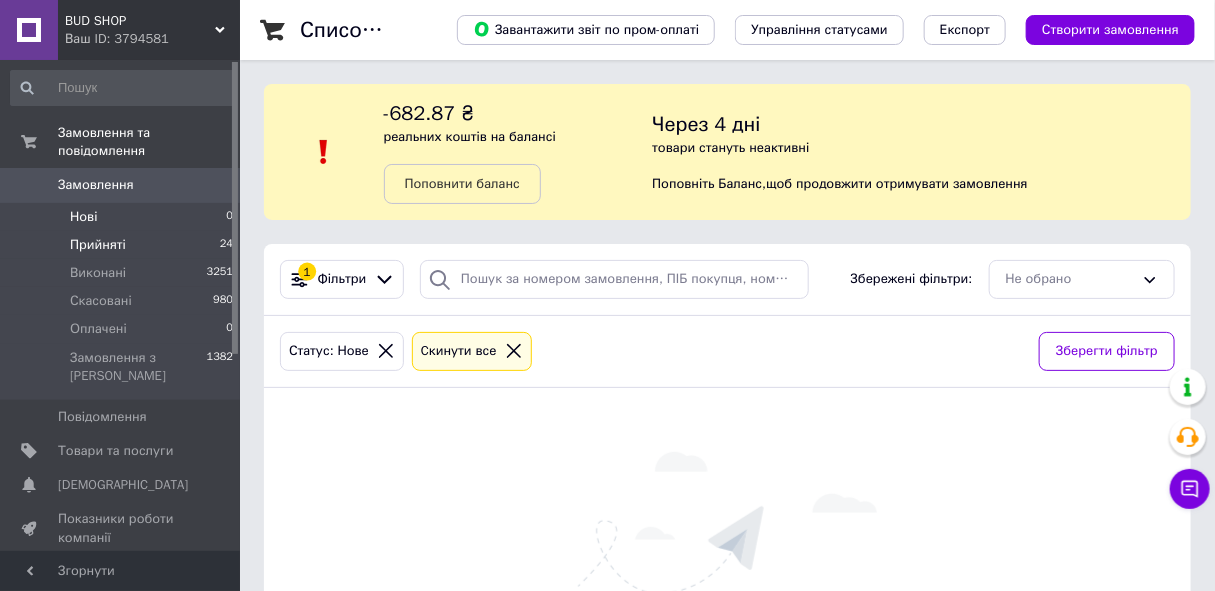 drag, startPoint x: 99, startPoint y: 223, endPoint x: 1032, endPoint y: 6, distance: 957.9029 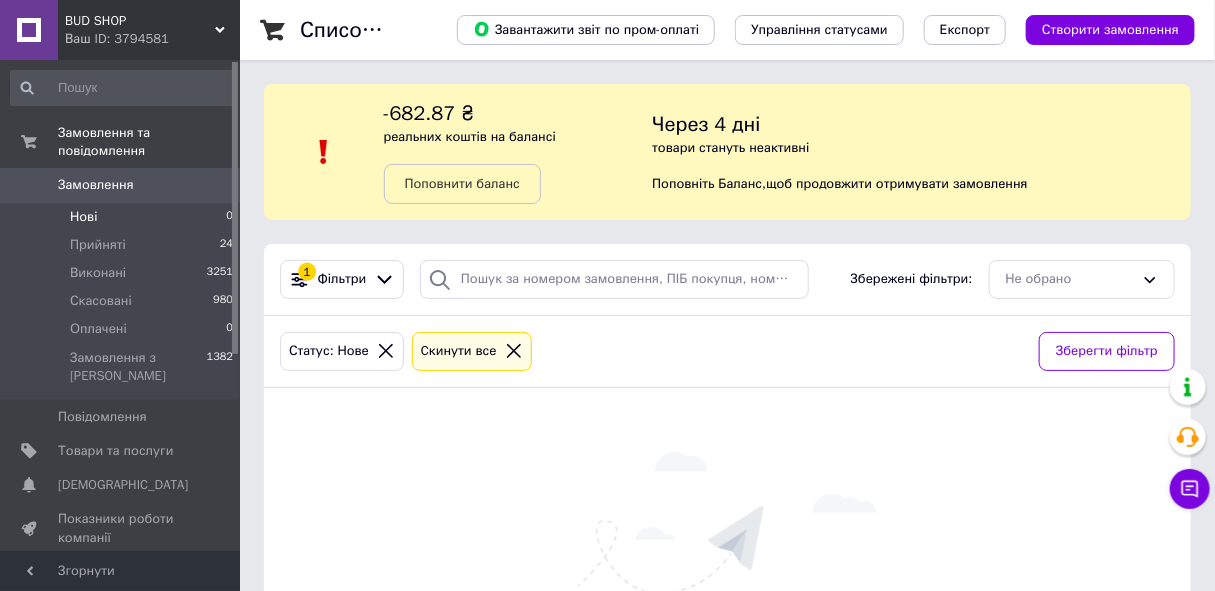 click on "Прийняті" at bounding box center [98, 245] 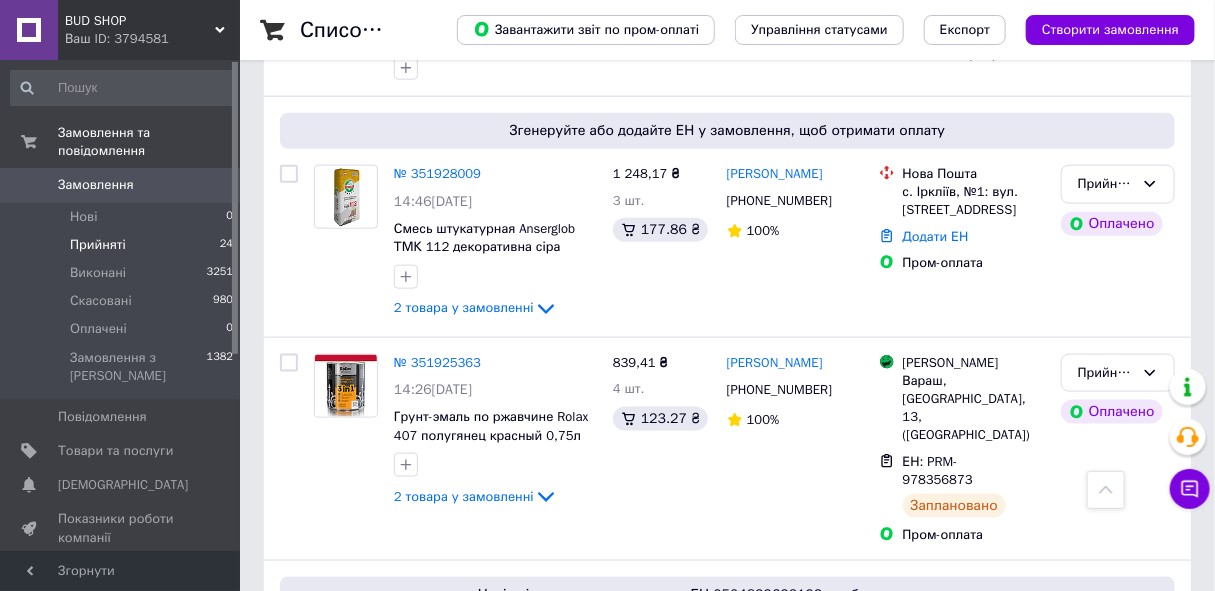 scroll, scrollTop: 727, scrollLeft: 0, axis: vertical 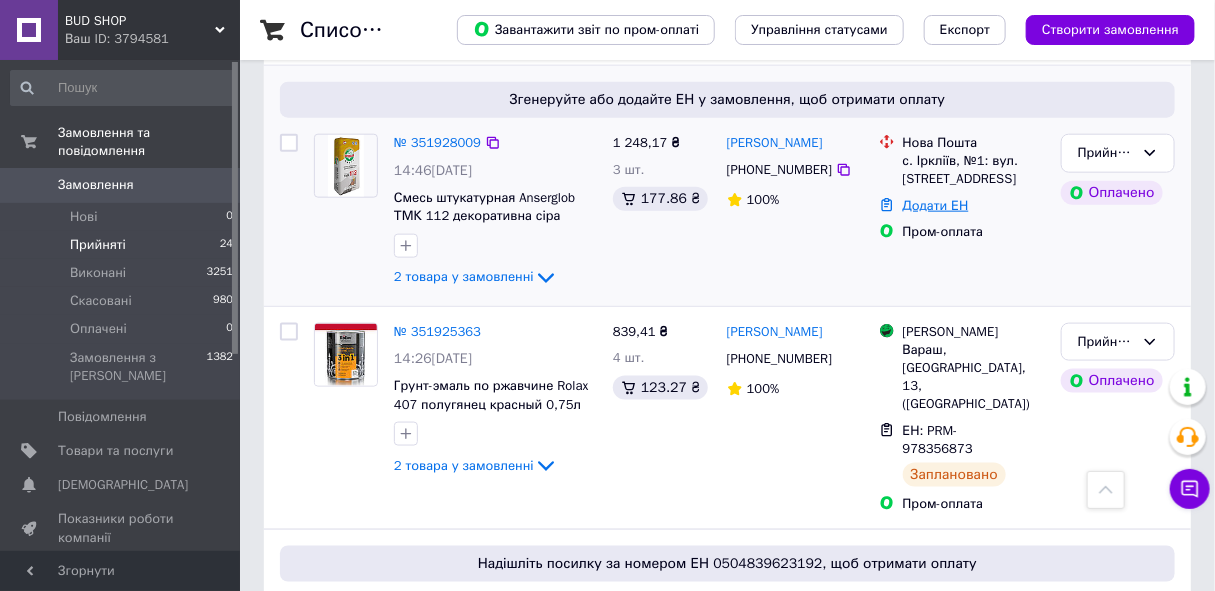 click on "Додати ЕН" at bounding box center (936, 205) 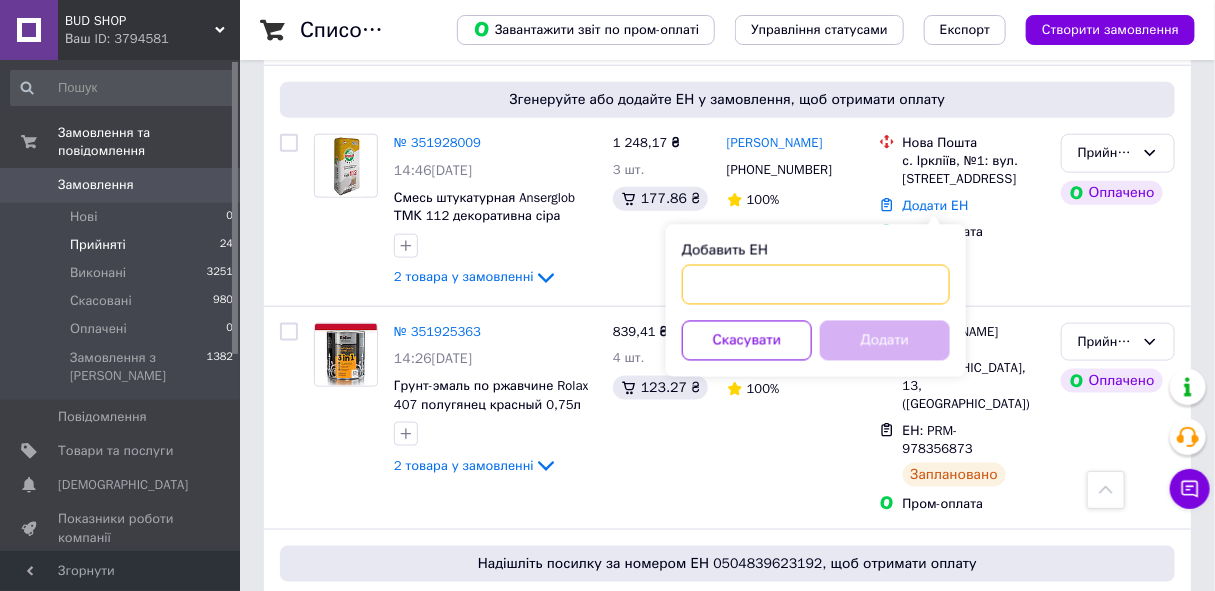 paste on "20451202780668" 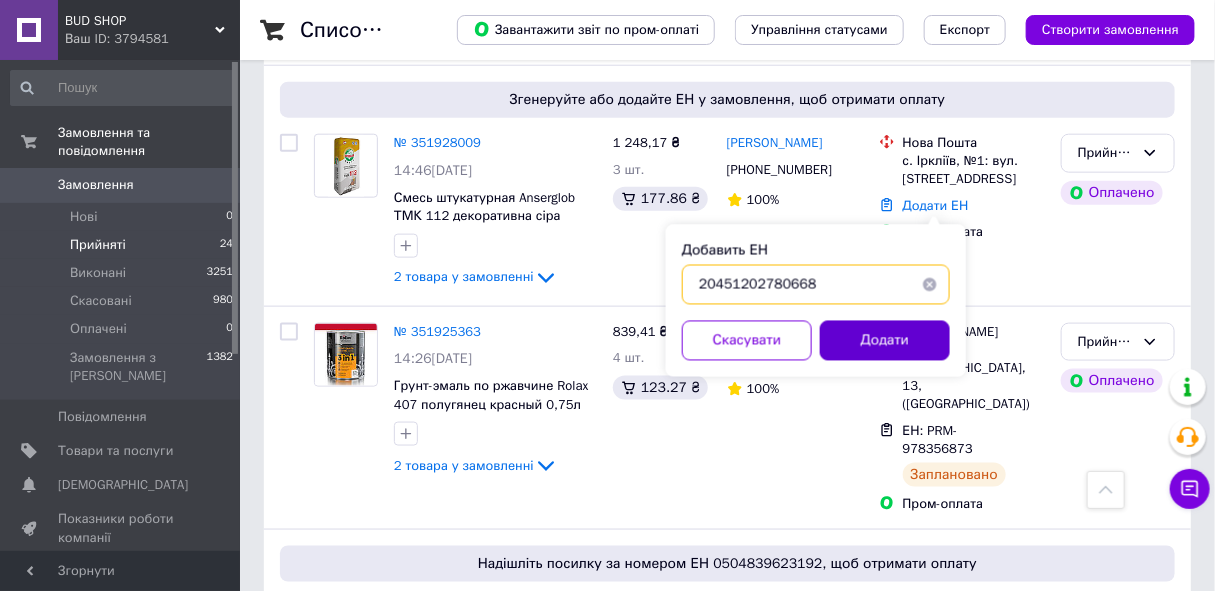 type on "20451202780668" 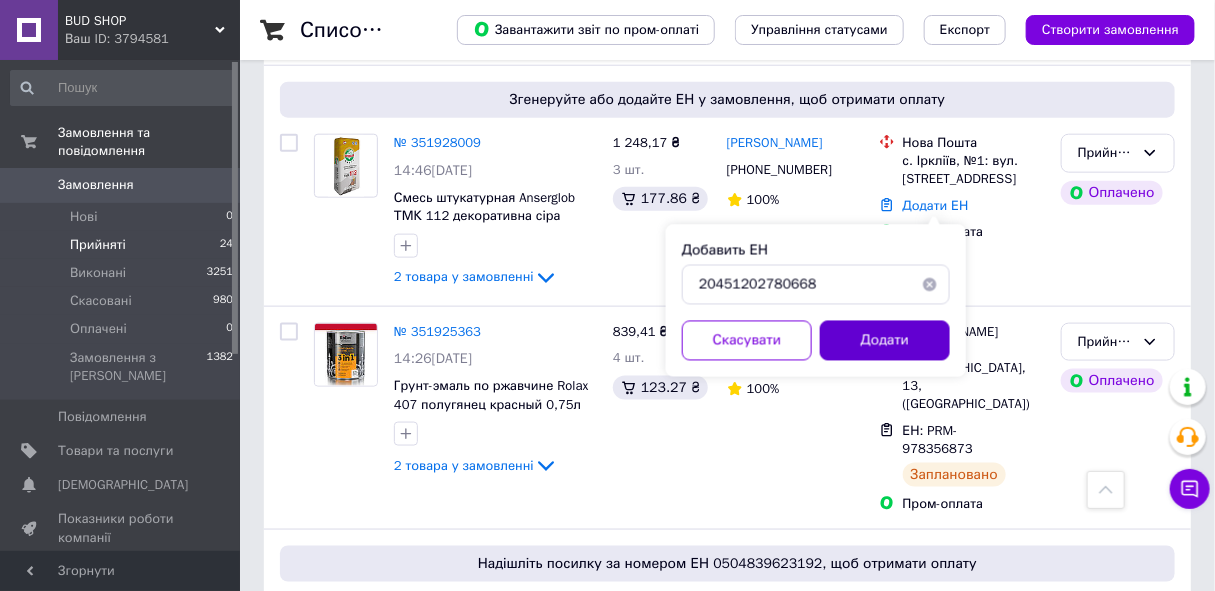 click on "Додати" at bounding box center (885, 341) 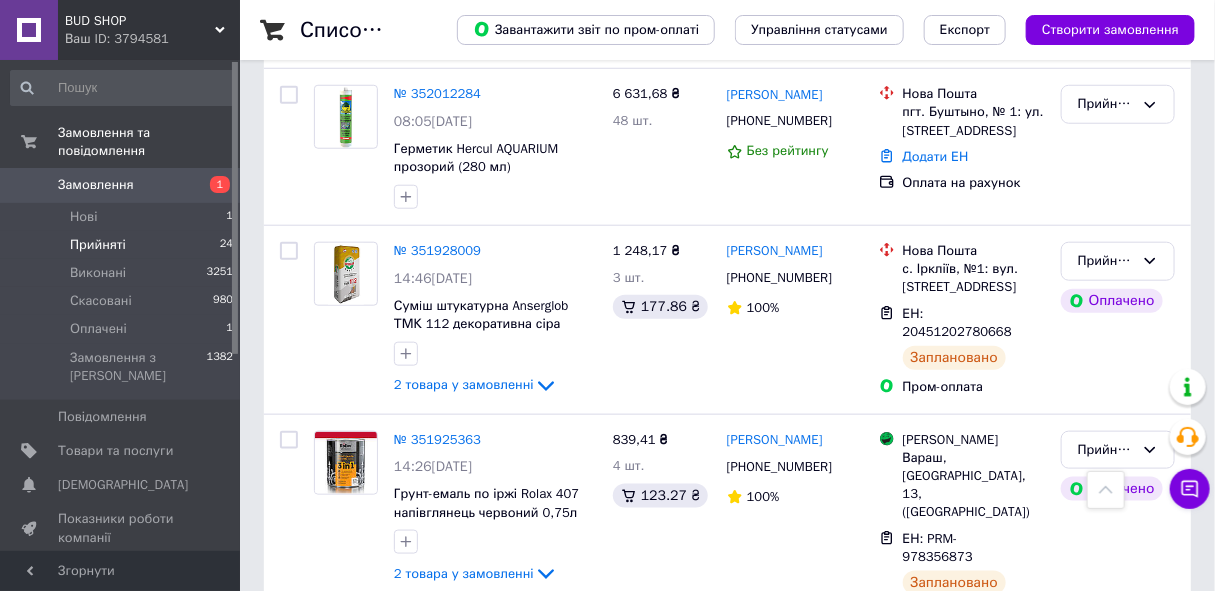 scroll, scrollTop: 727, scrollLeft: 0, axis: vertical 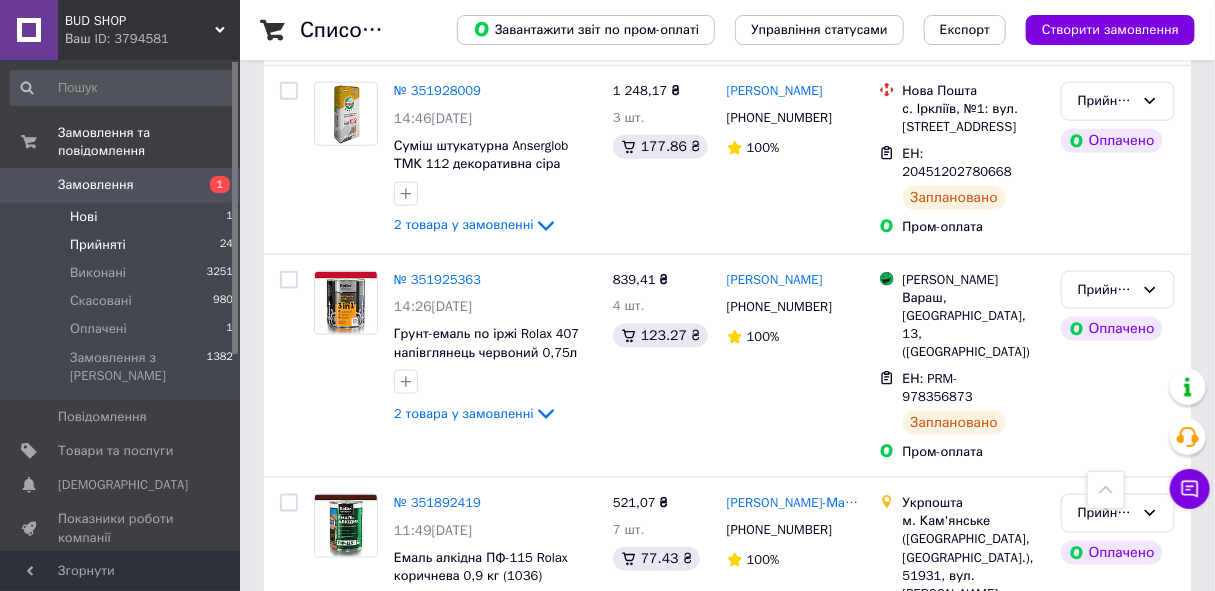 click on "Нові" at bounding box center (83, 217) 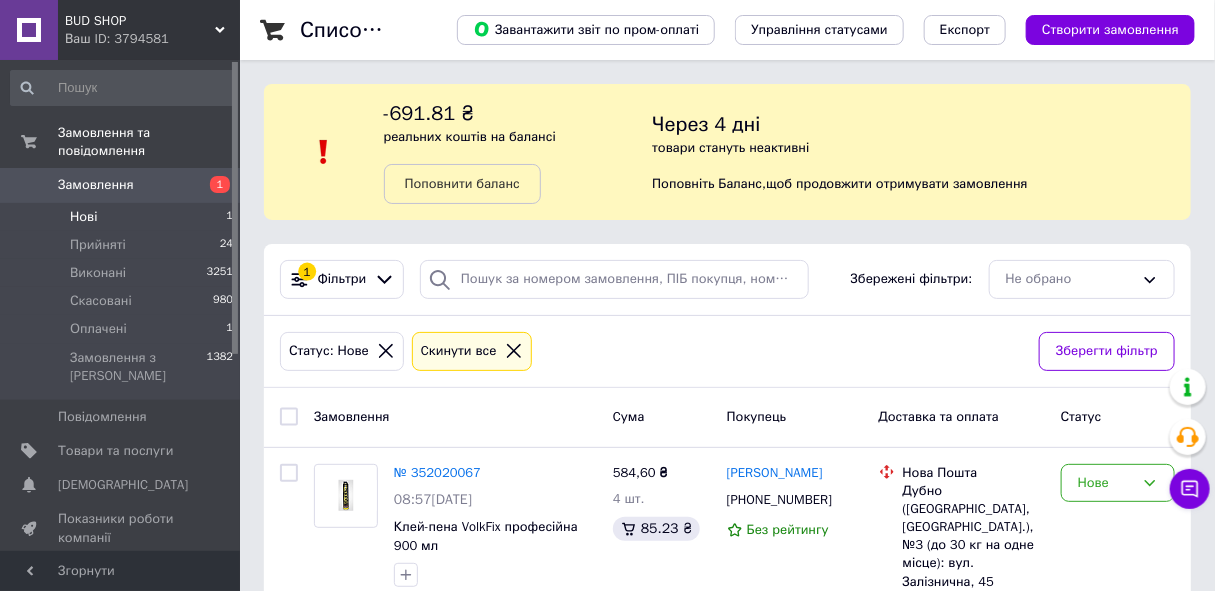 scroll, scrollTop: 73, scrollLeft: 0, axis: vertical 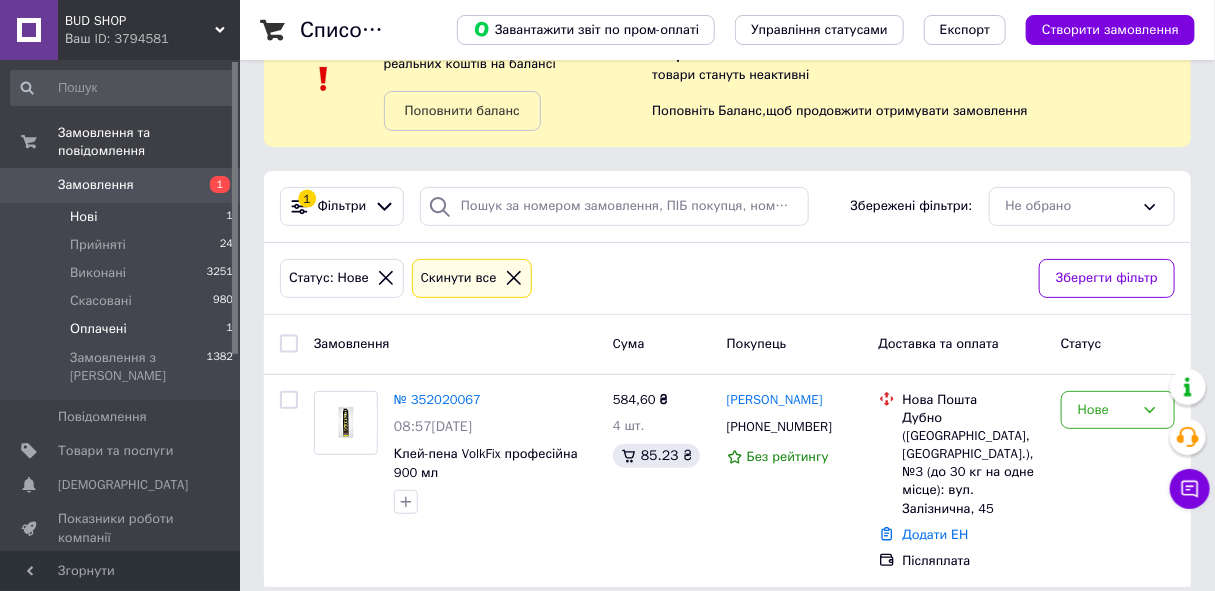 click on "Оплачені" at bounding box center (98, 329) 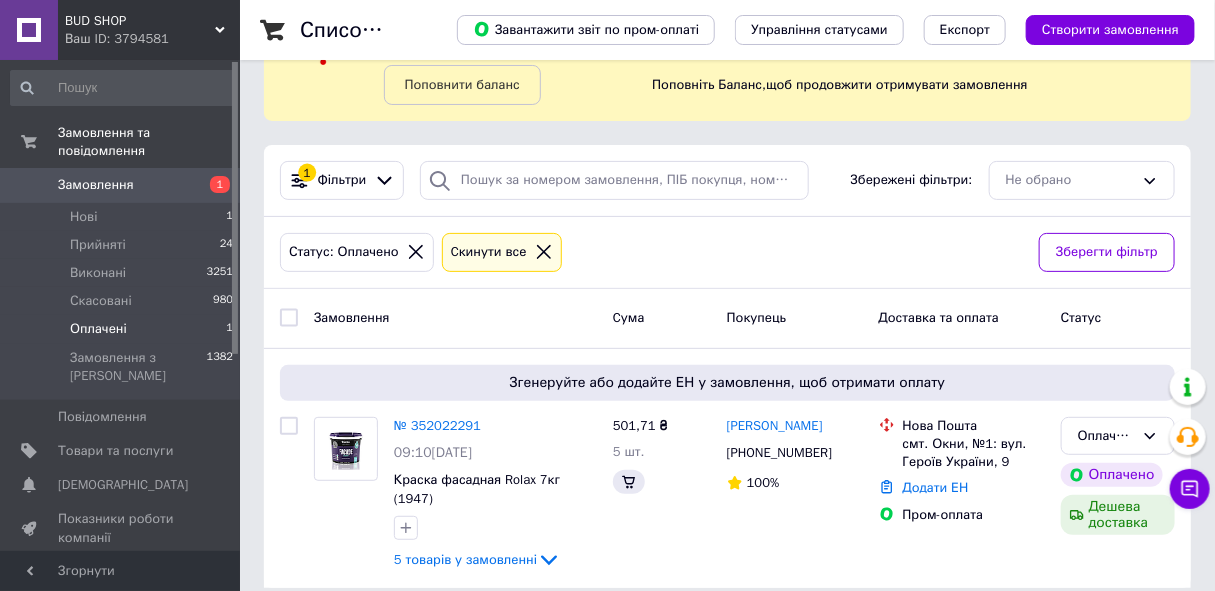 scroll, scrollTop: 100, scrollLeft: 0, axis: vertical 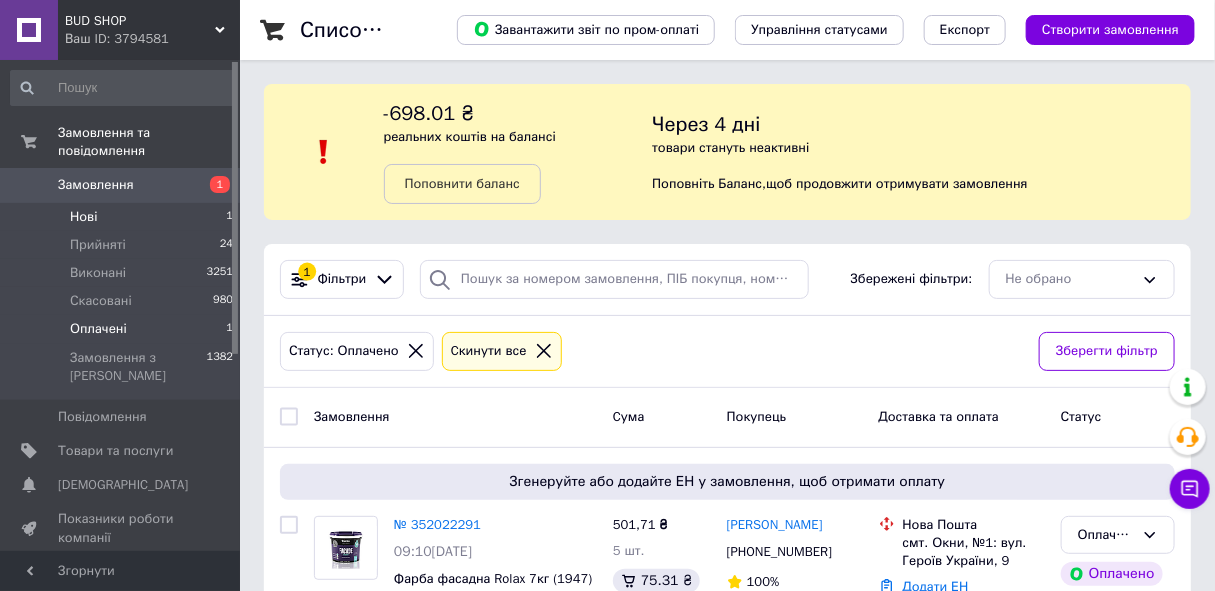 click on "Нові" at bounding box center (83, 217) 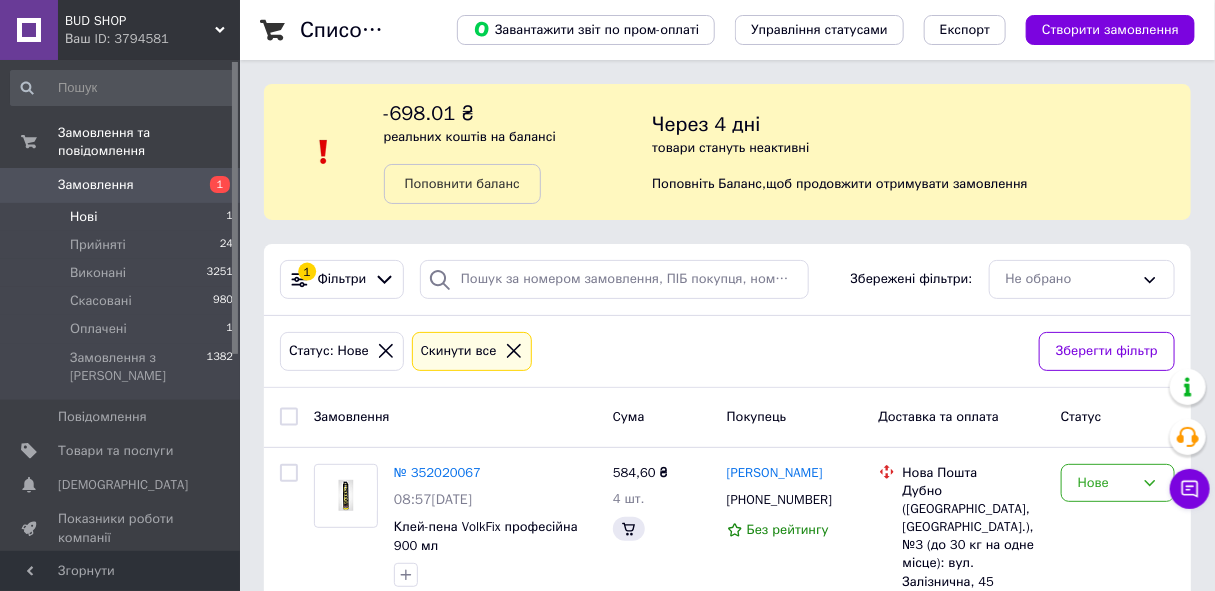 scroll, scrollTop: 73, scrollLeft: 0, axis: vertical 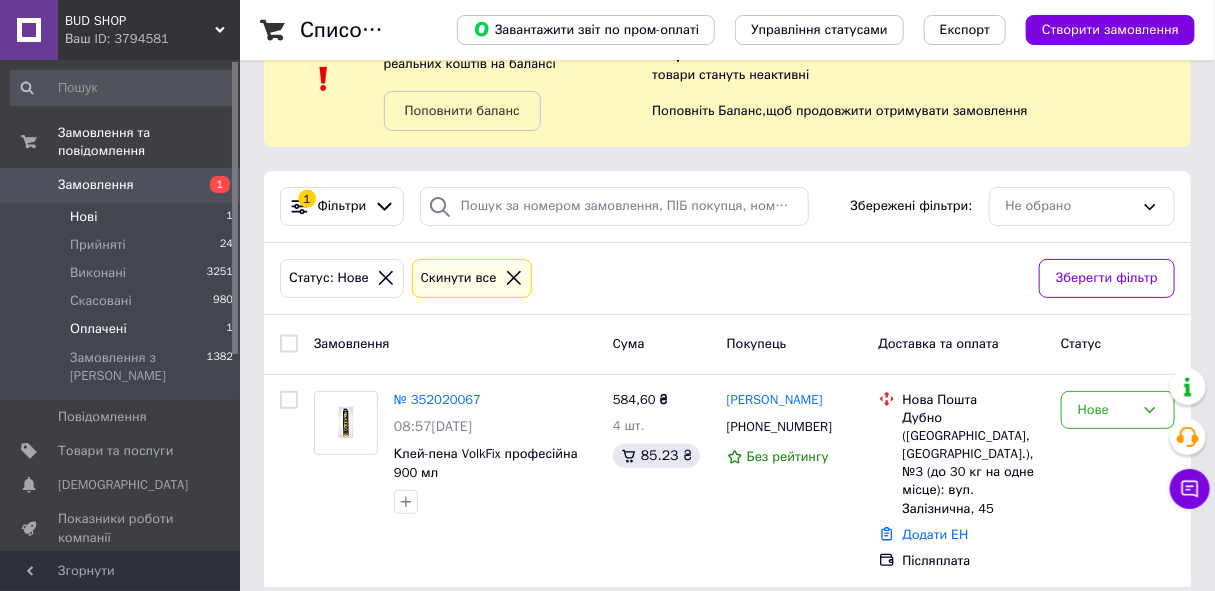 click on "Оплачені 1" at bounding box center [122, 329] 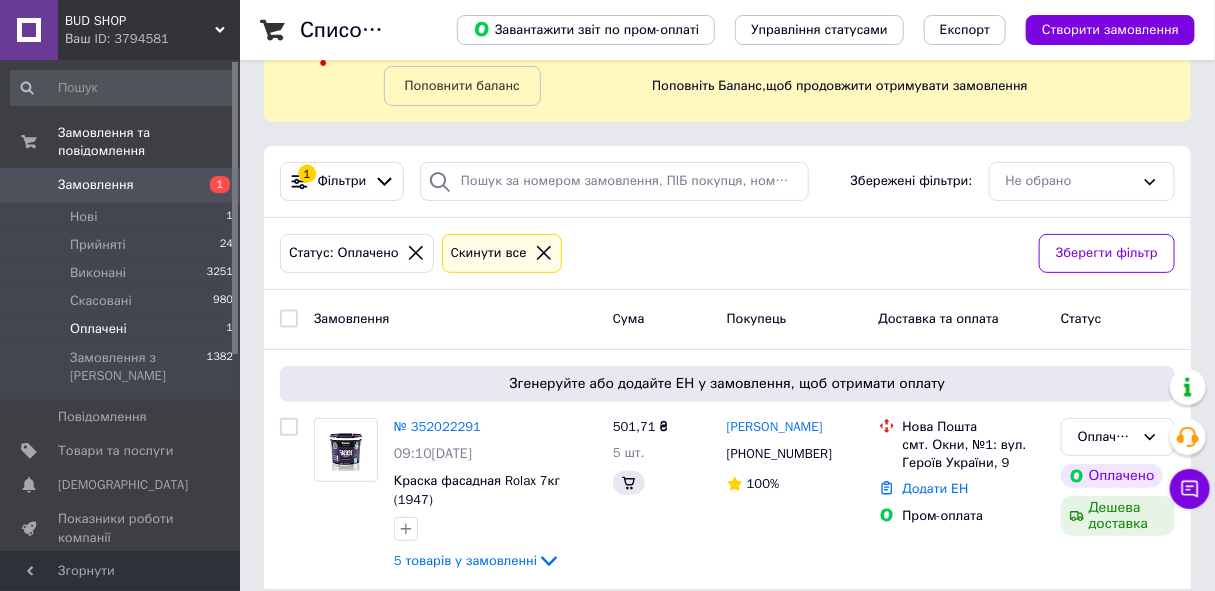 scroll, scrollTop: 100, scrollLeft: 0, axis: vertical 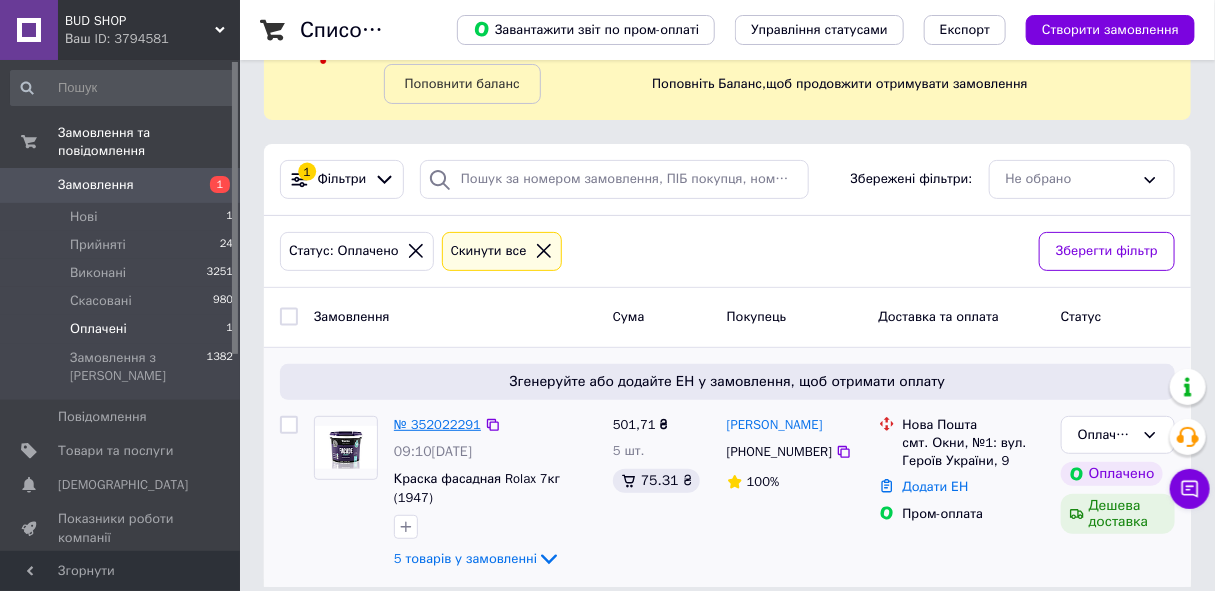 click on "№ 352022291" at bounding box center [437, 424] 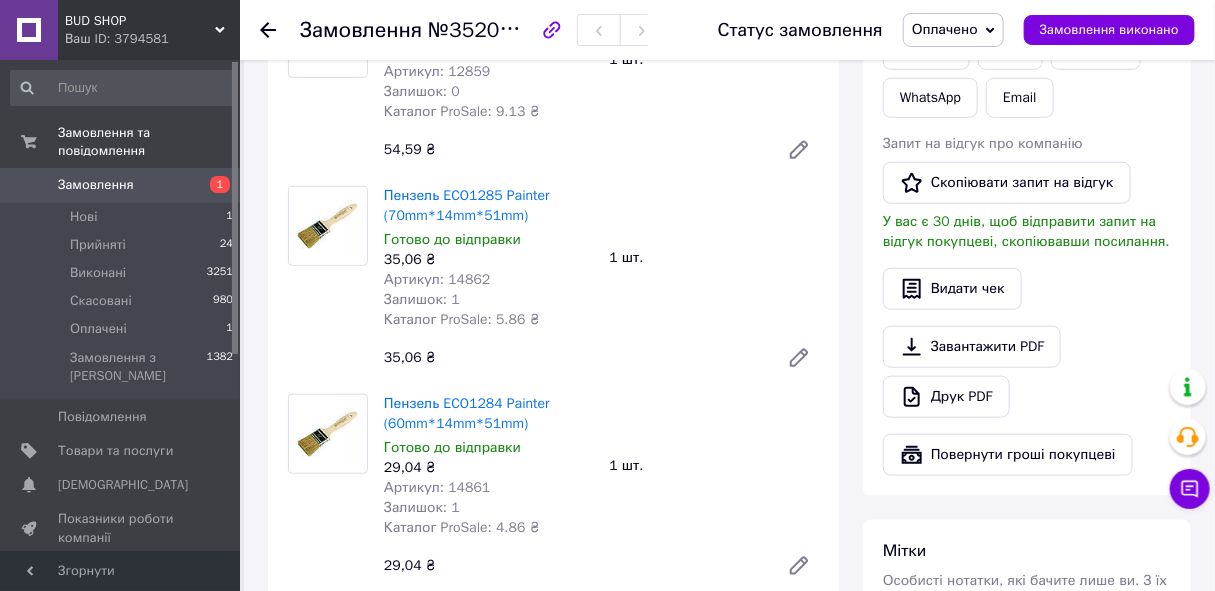 scroll, scrollTop: 545, scrollLeft: 0, axis: vertical 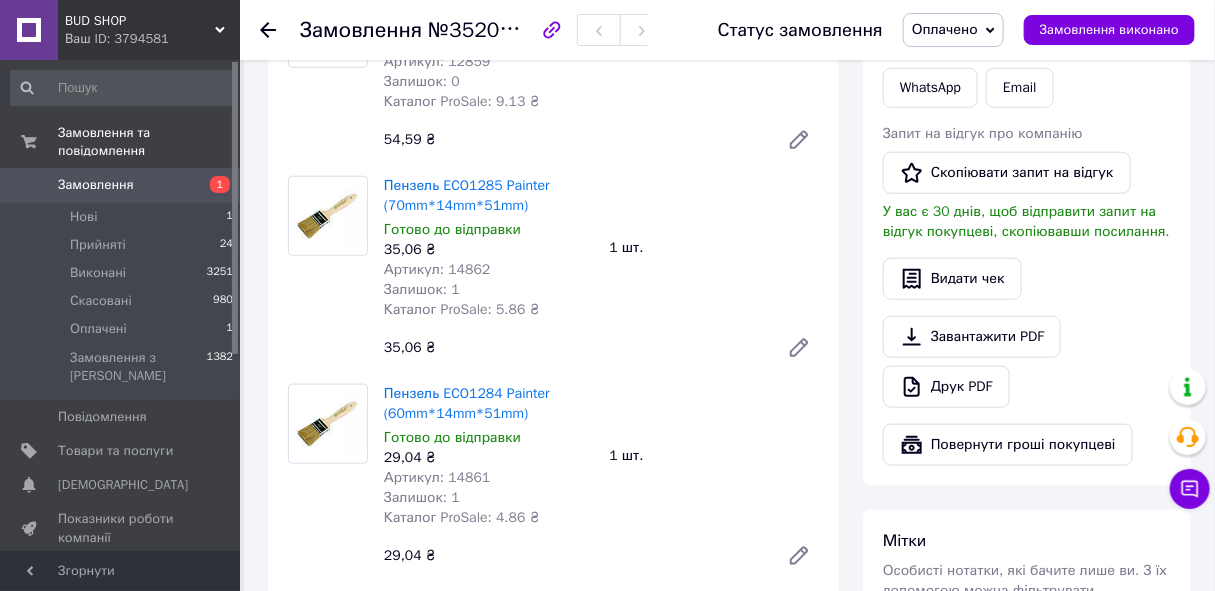 click on "Пензель ECO1284  Painter (60mm*14mm*51mm) Готово до відправки 29,04 ₴ Артикул: 14861 Залишок: 1 Каталог ProSale: 4.86 ₴  1 шт. 29,04 ₴" at bounding box center (601, 480) 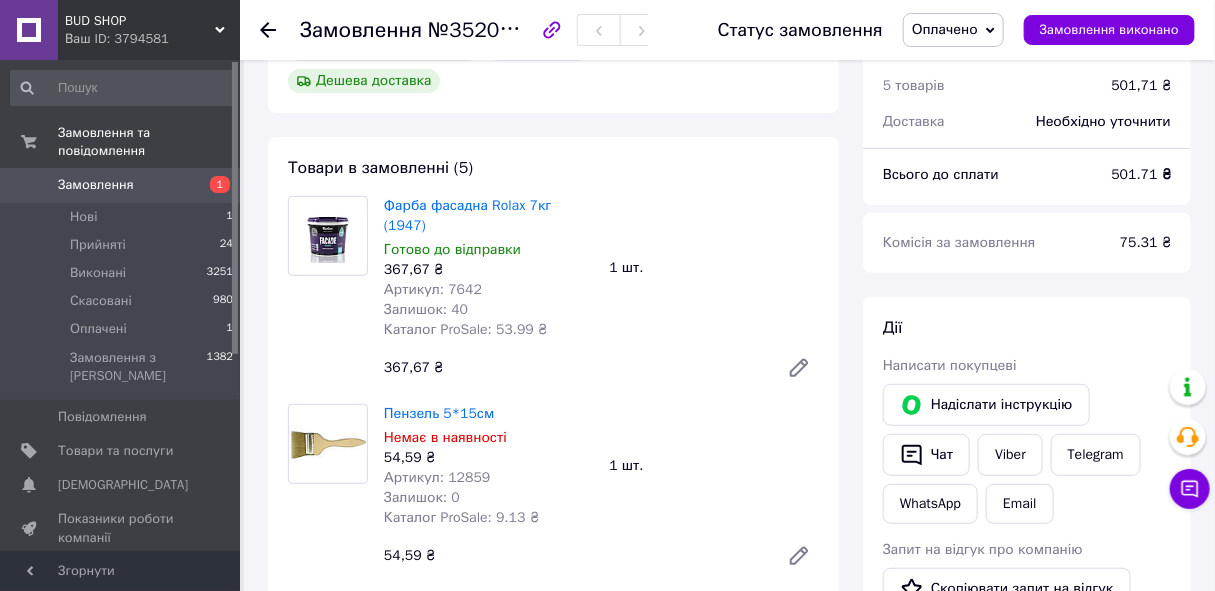 scroll, scrollTop: 0, scrollLeft: 0, axis: both 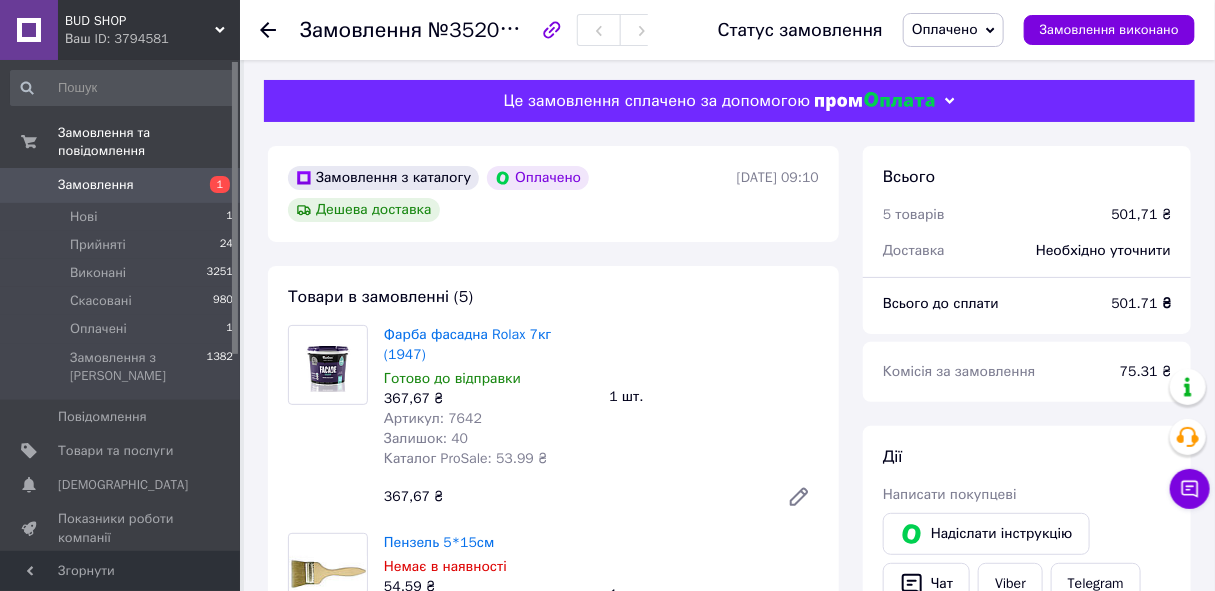 click on "Оплачено" at bounding box center [945, 29] 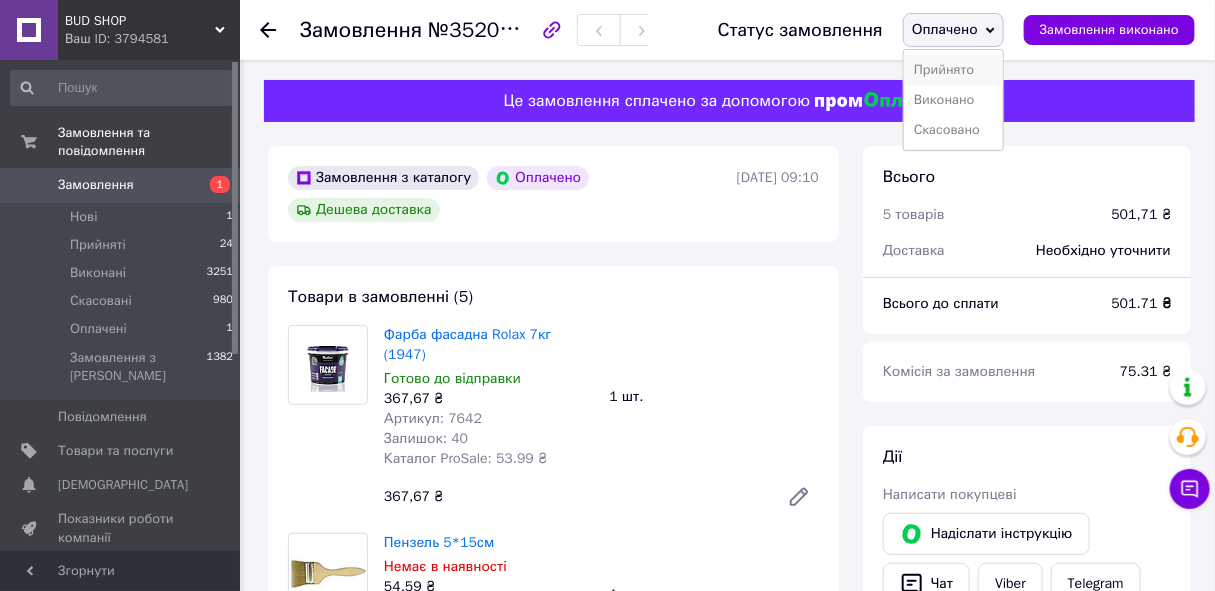 click on "Прийнято" at bounding box center (953, 70) 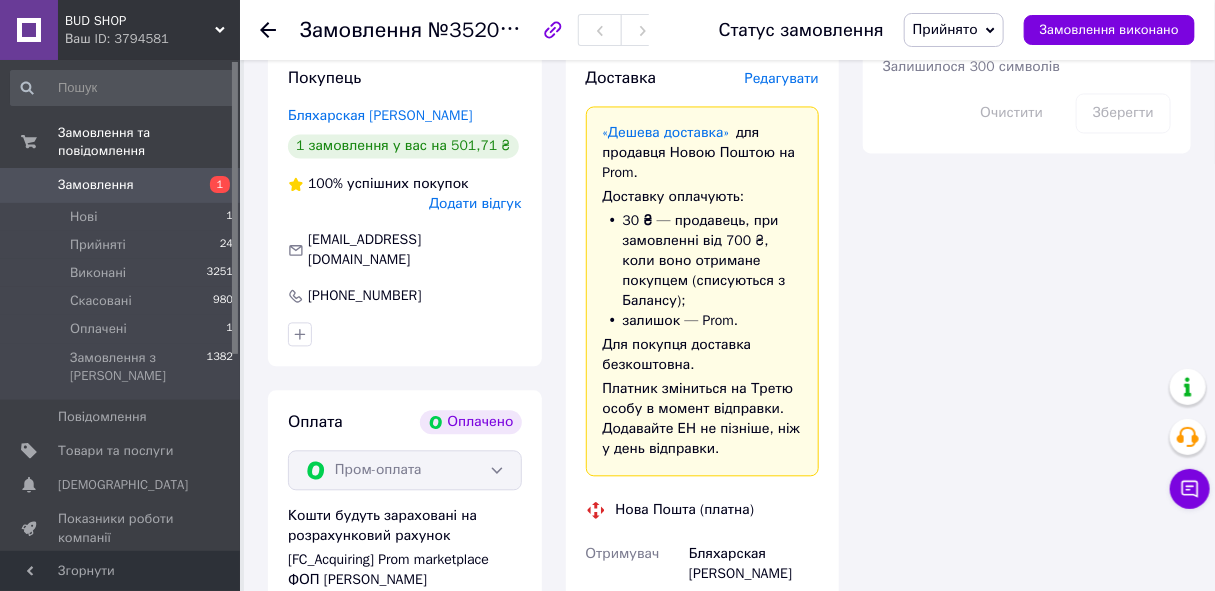 scroll, scrollTop: 1363, scrollLeft: 0, axis: vertical 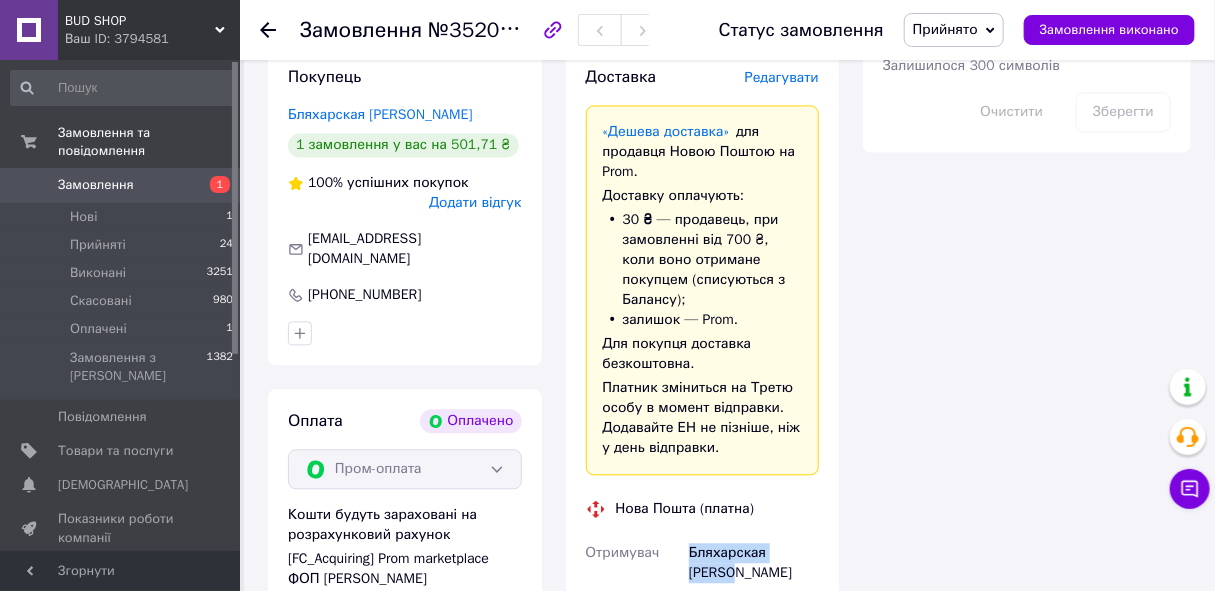 drag, startPoint x: 685, startPoint y: 490, endPoint x: 813, endPoint y: 494, distance: 128.06248 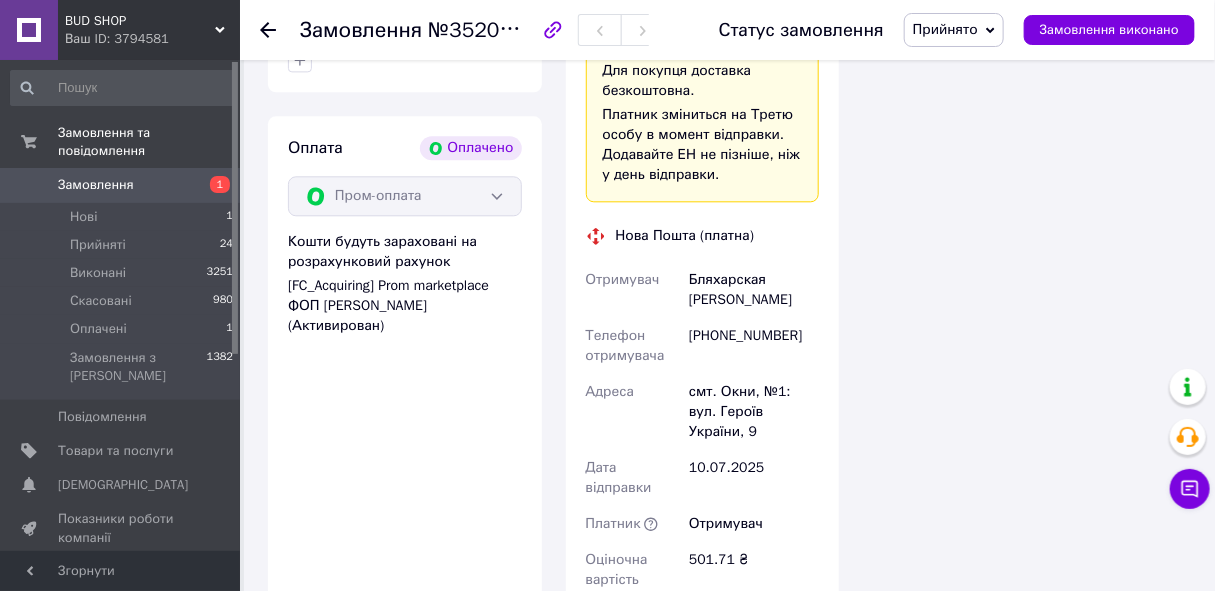 click on "+380661804343" at bounding box center [754, 346] 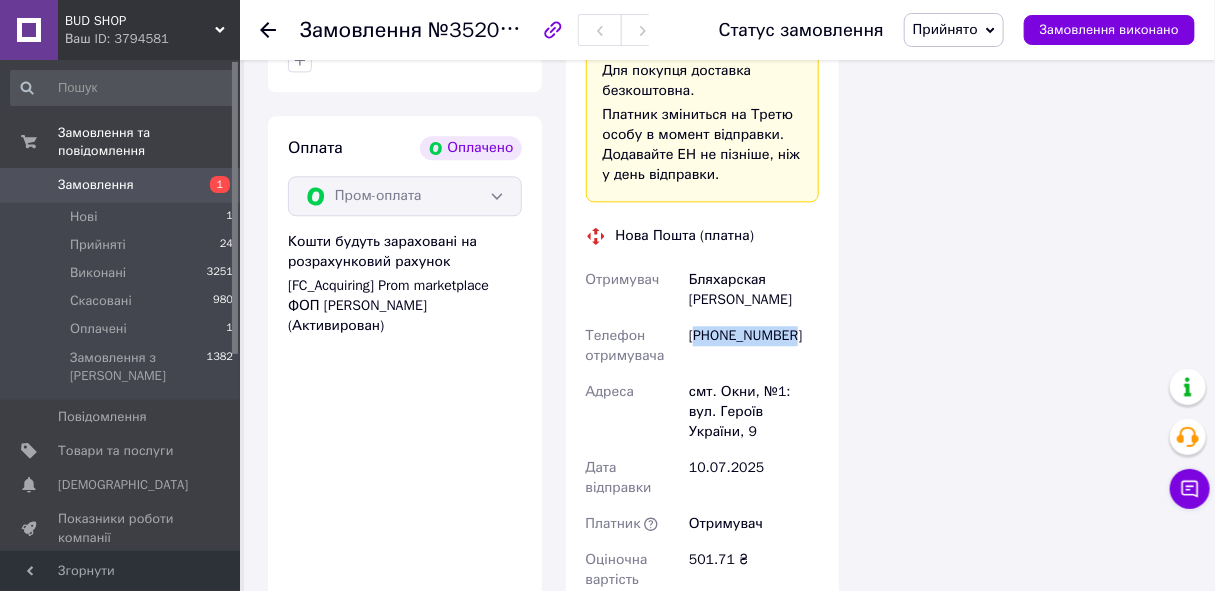 click on "+380661804343" at bounding box center [754, 346] 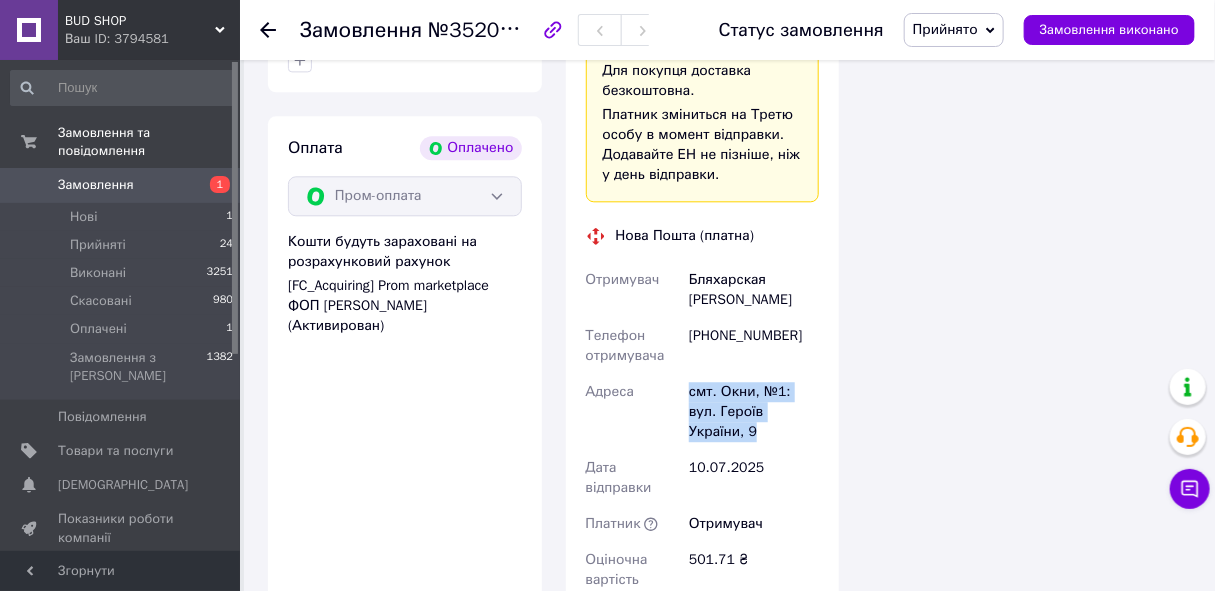 drag, startPoint x: 689, startPoint y: 308, endPoint x: 800, endPoint y: 340, distance: 115.52056 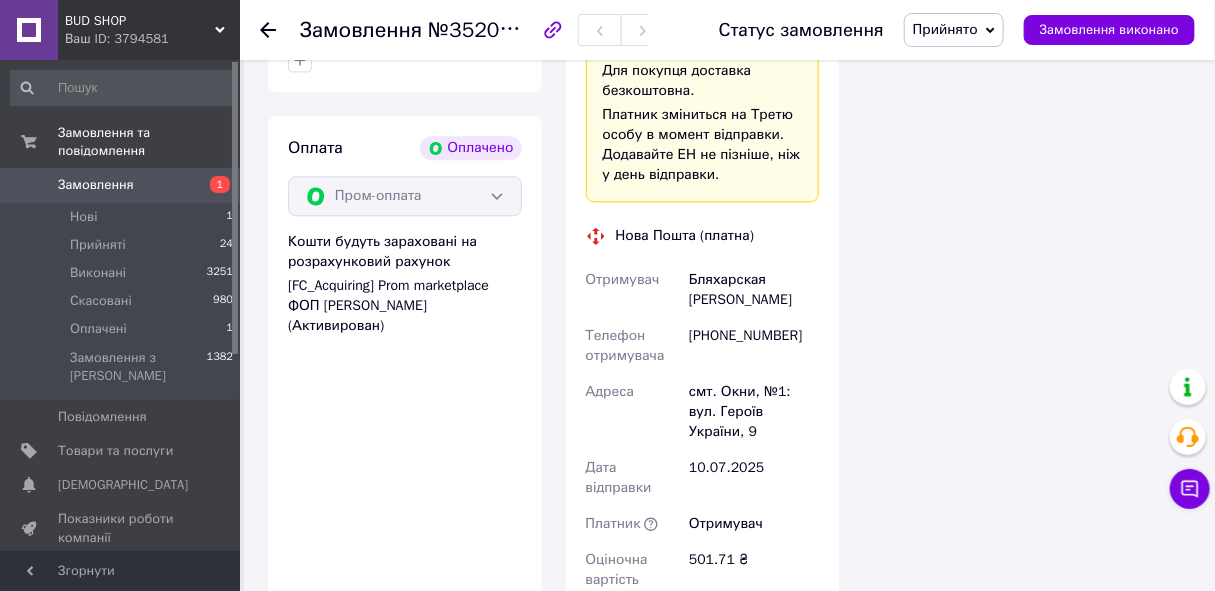 paste on "20451202846612" 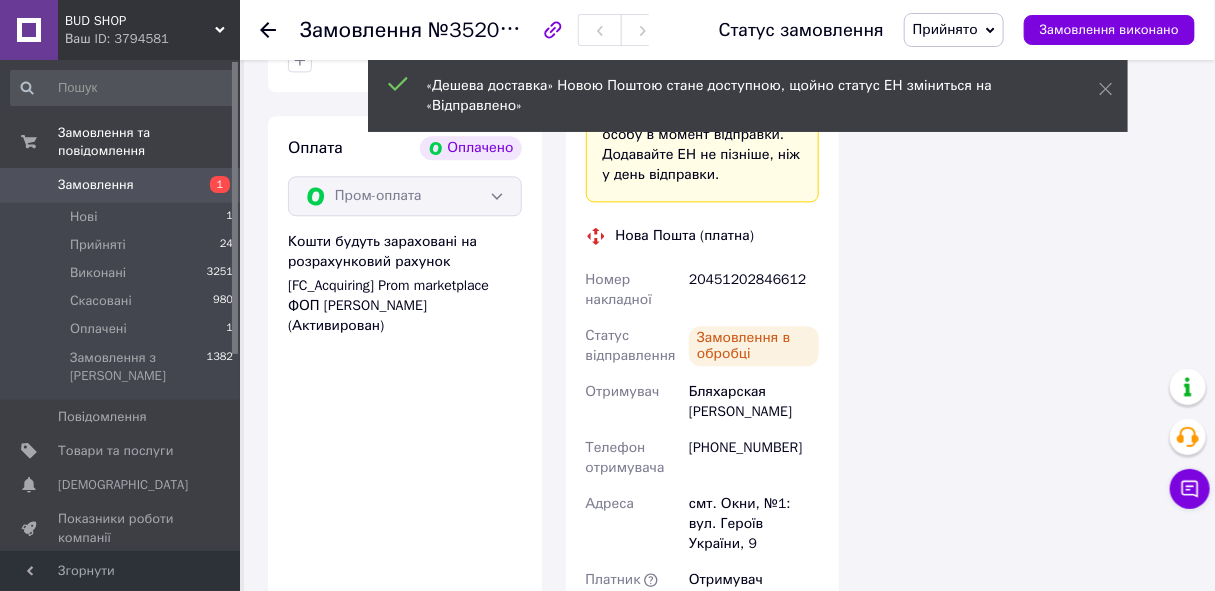 click 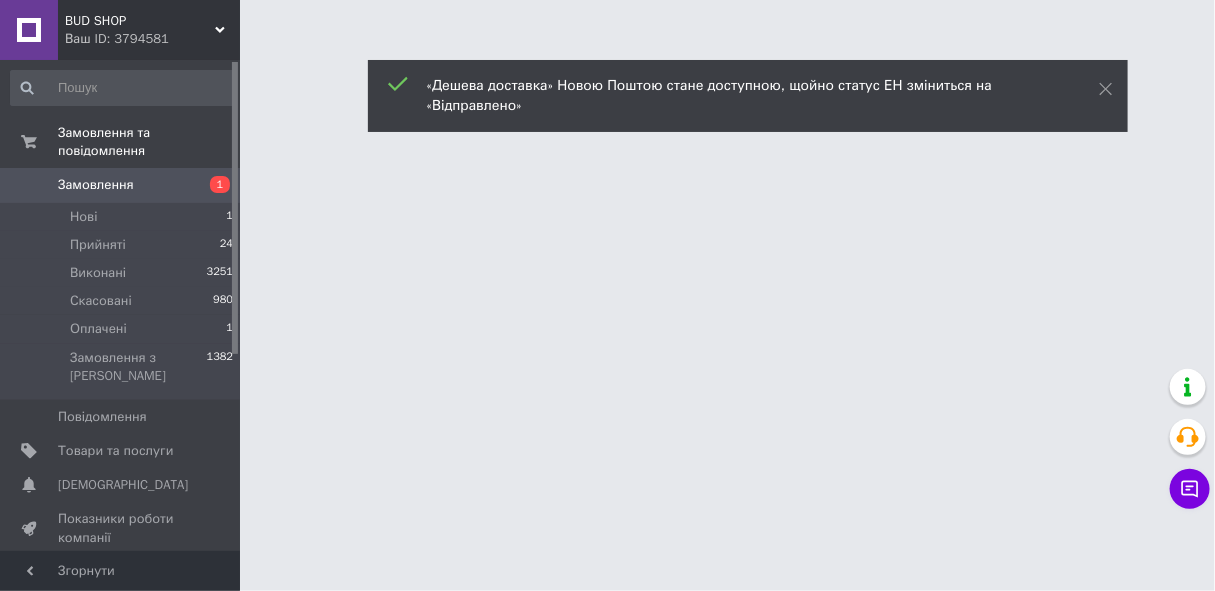 scroll, scrollTop: 0, scrollLeft: 0, axis: both 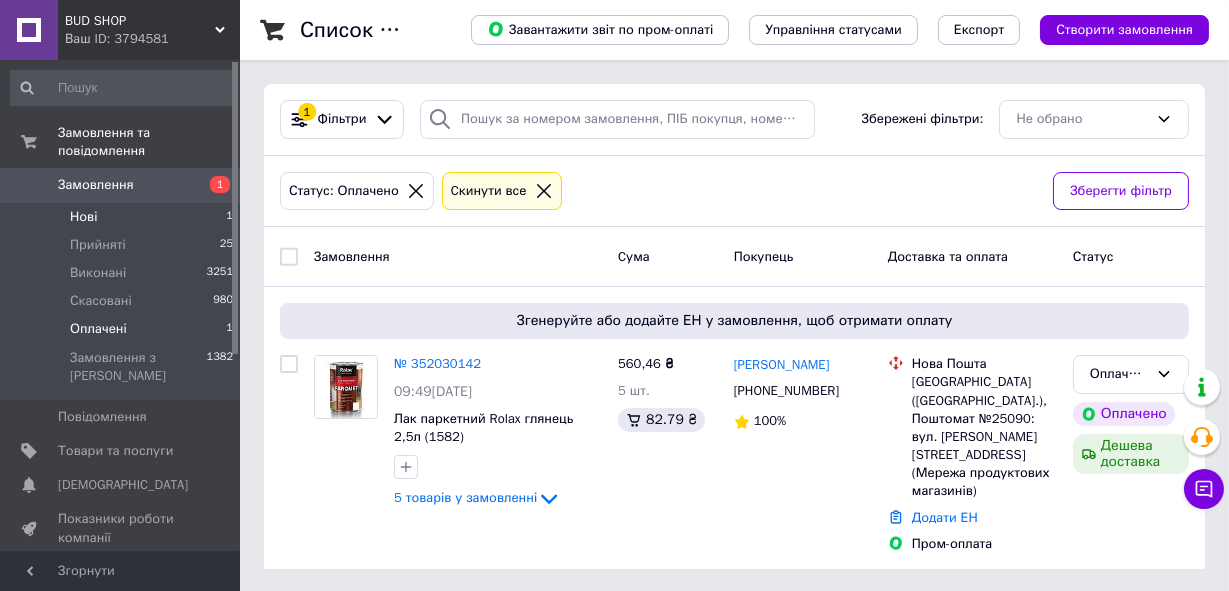 click on "Нові" at bounding box center (83, 217) 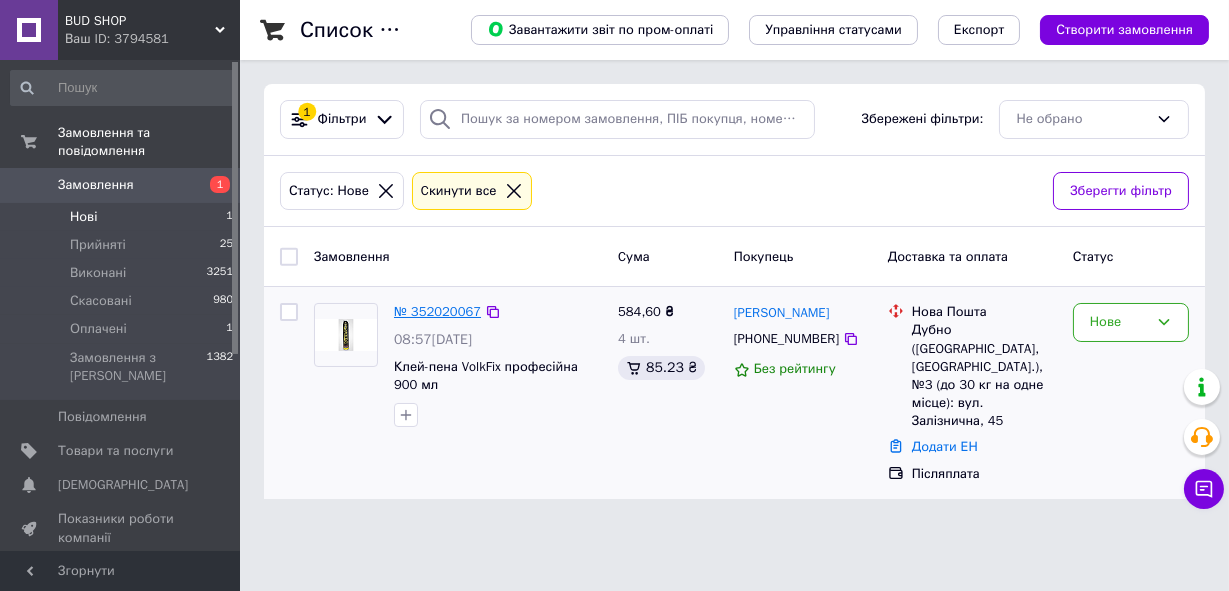 click on "№ 352020067" at bounding box center (437, 311) 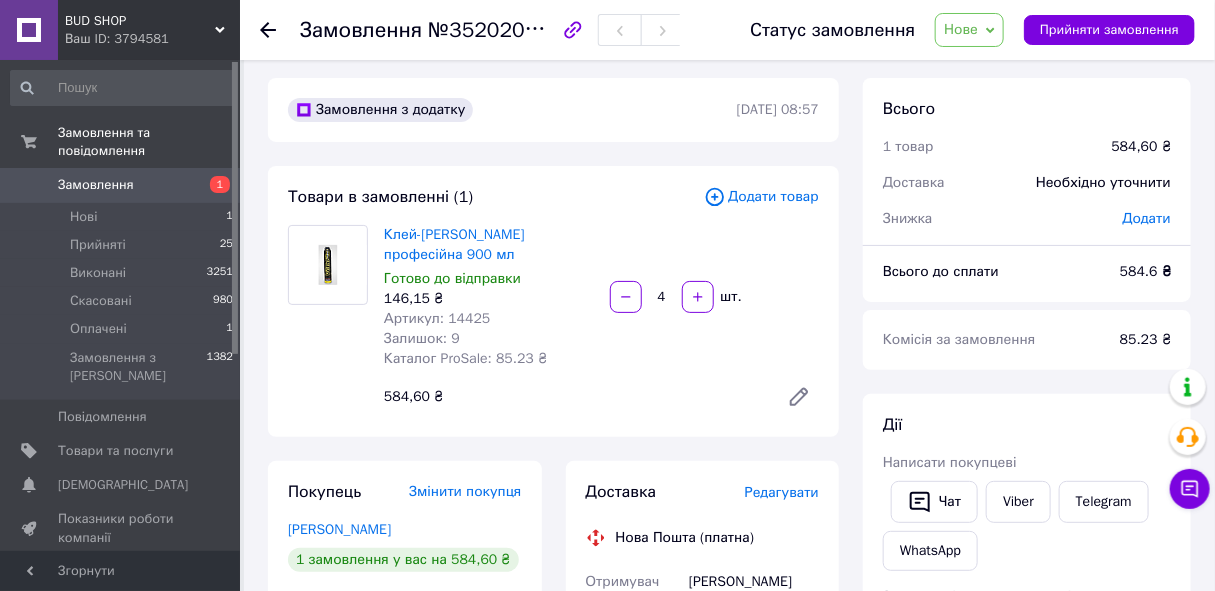 scroll, scrollTop: 0, scrollLeft: 0, axis: both 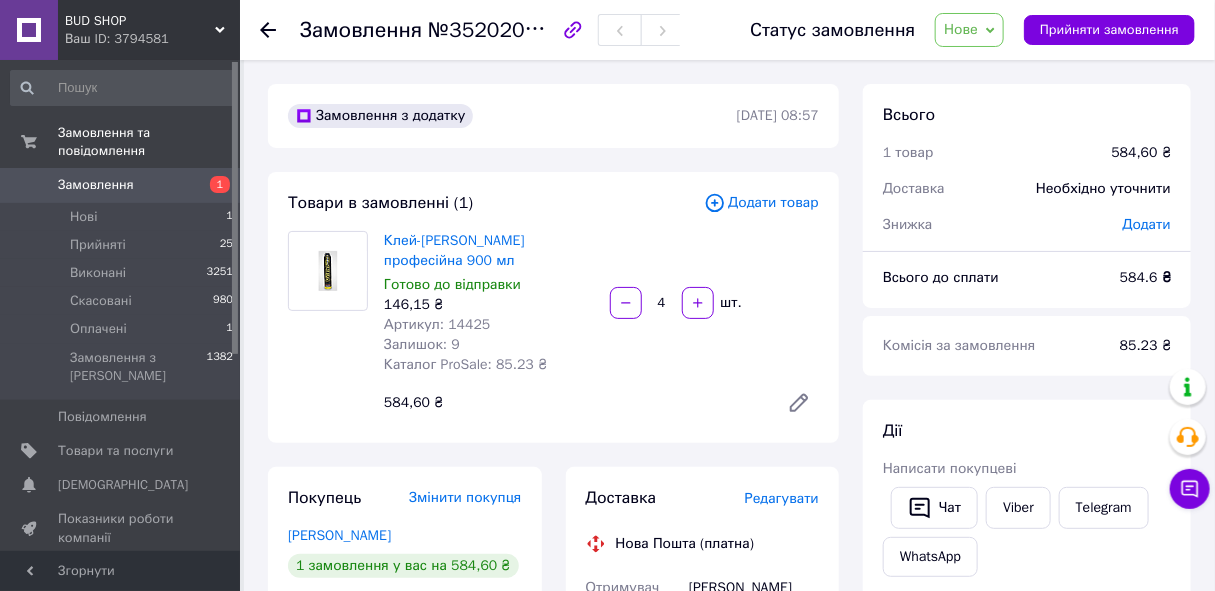 click 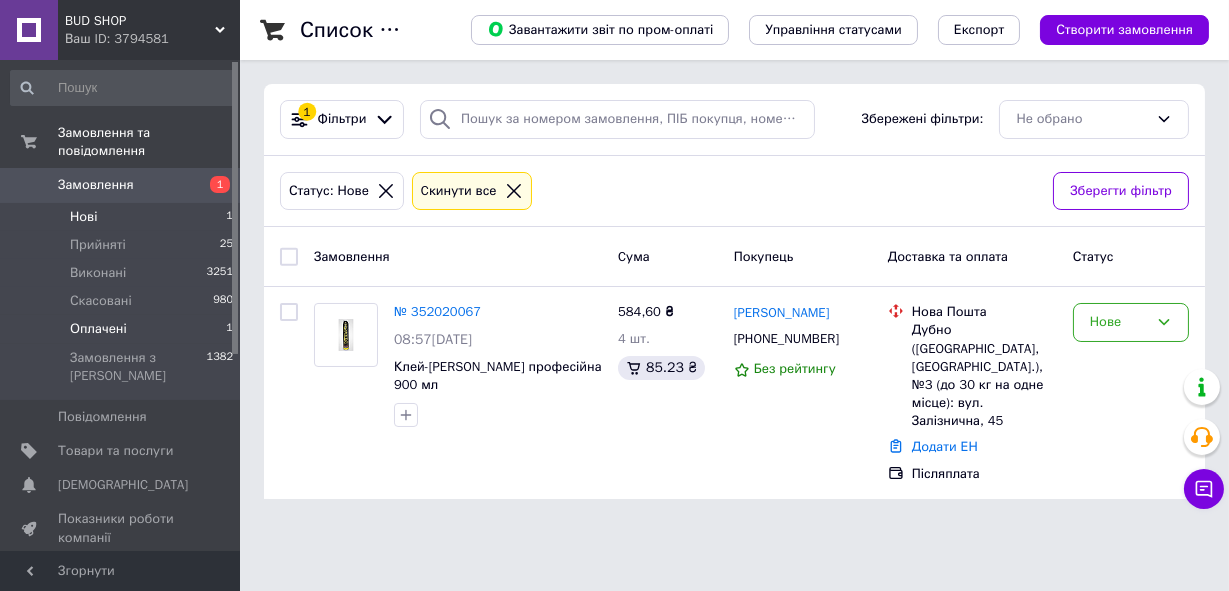 click on "Оплачені" at bounding box center (98, 329) 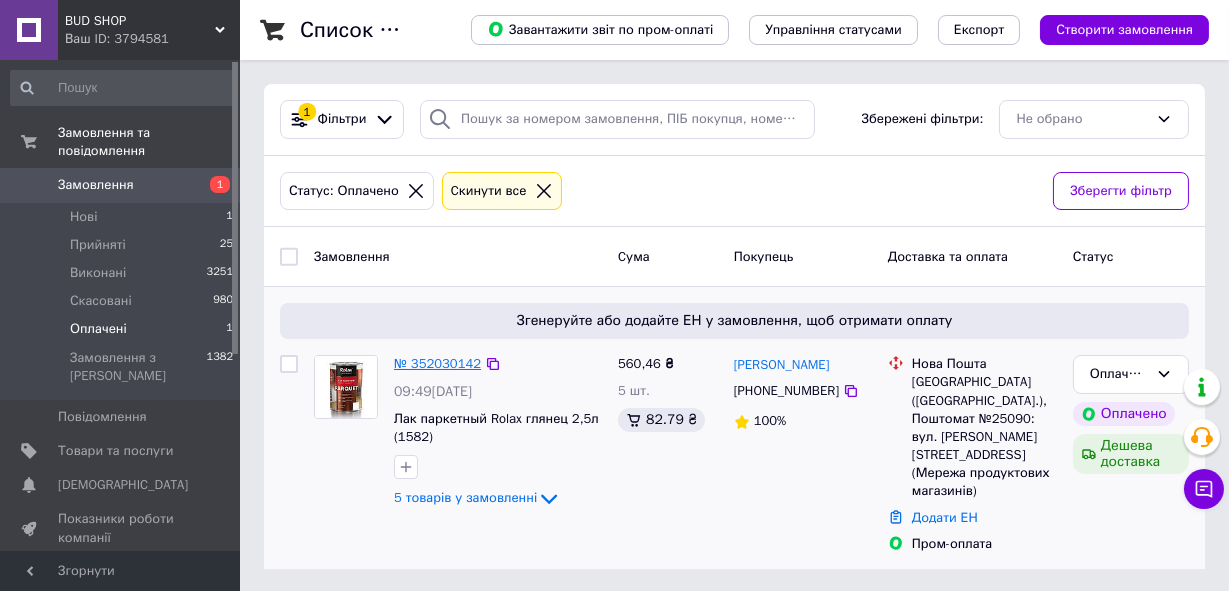 click on "№ 352030142" at bounding box center (437, 363) 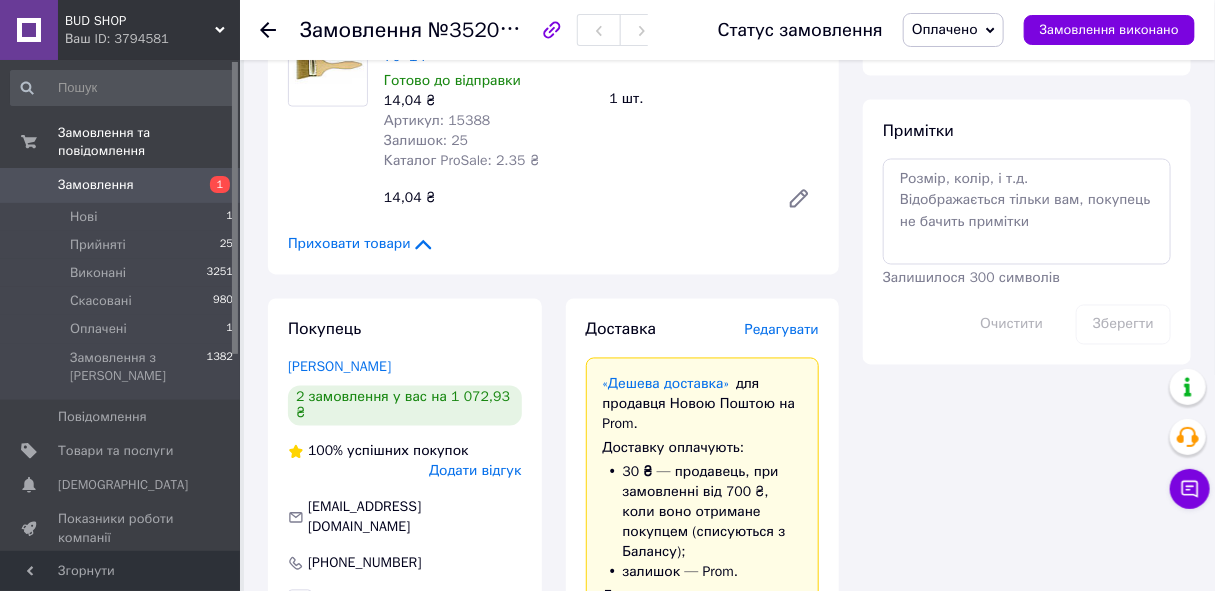 scroll, scrollTop: 1181, scrollLeft: 0, axis: vertical 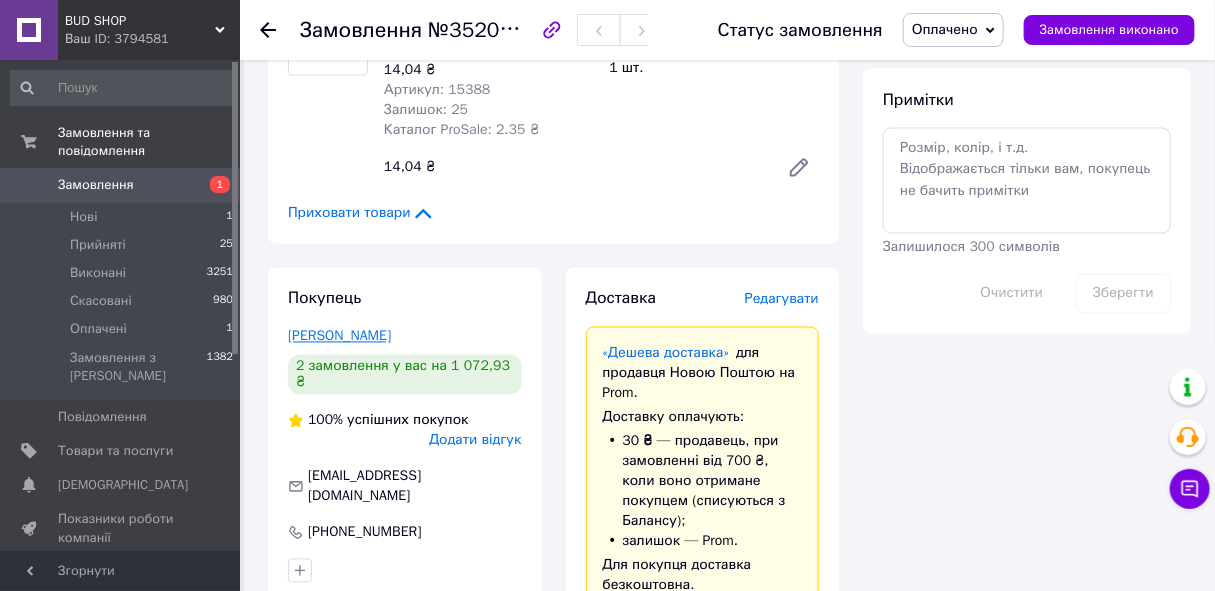 click on "Палієнко Олексій" at bounding box center [339, 336] 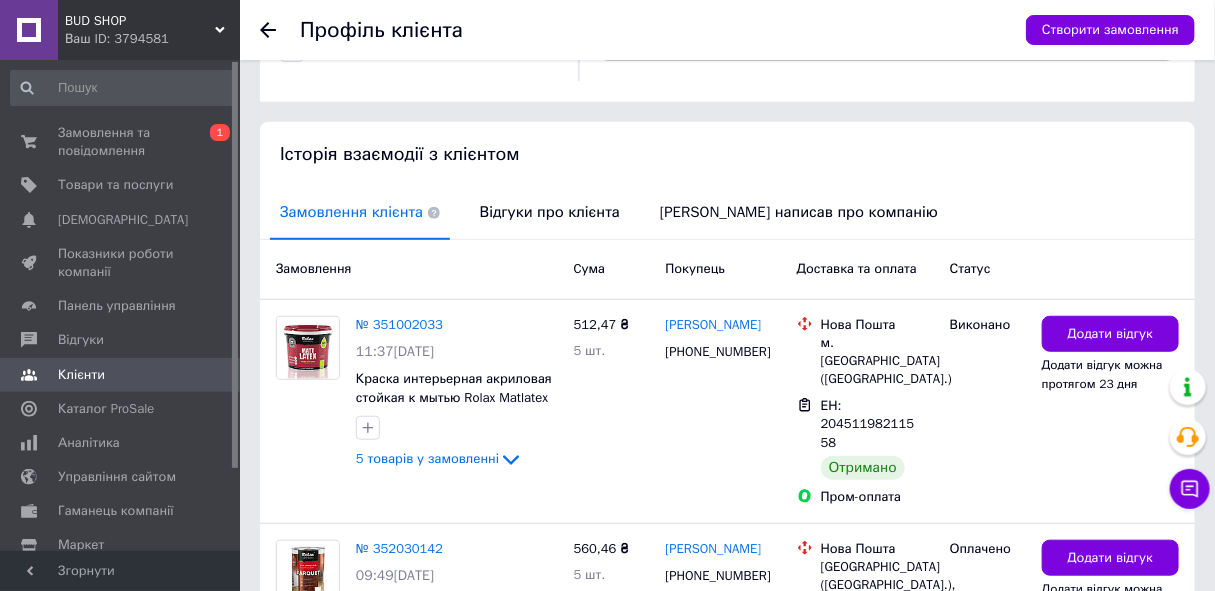 scroll, scrollTop: 363, scrollLeft: 0, axis: vertical 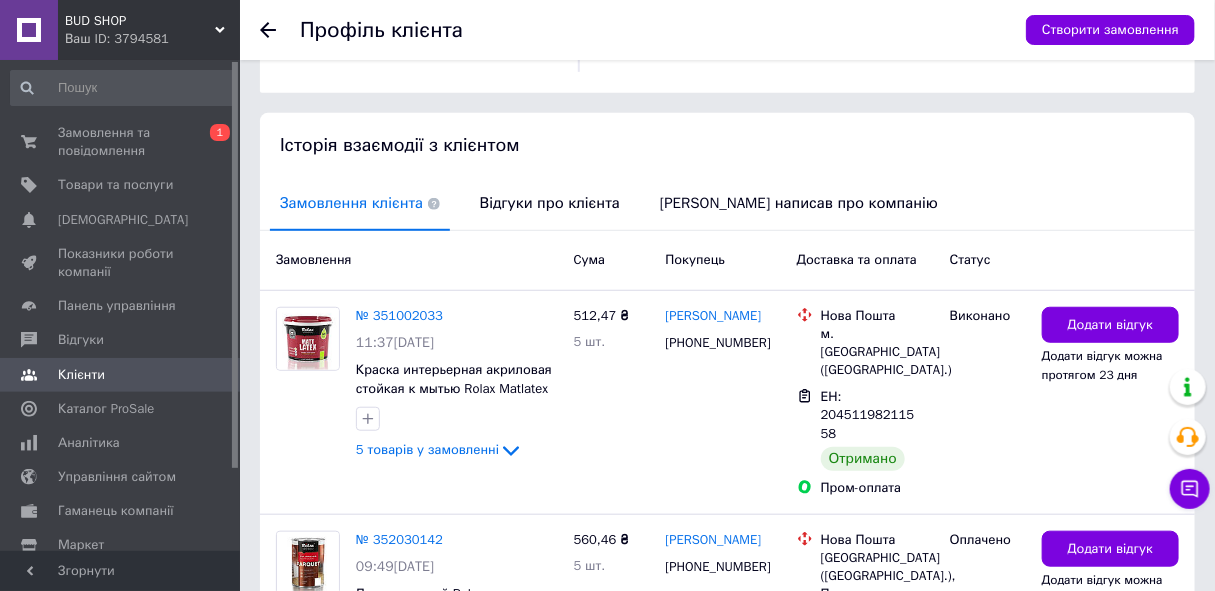 click 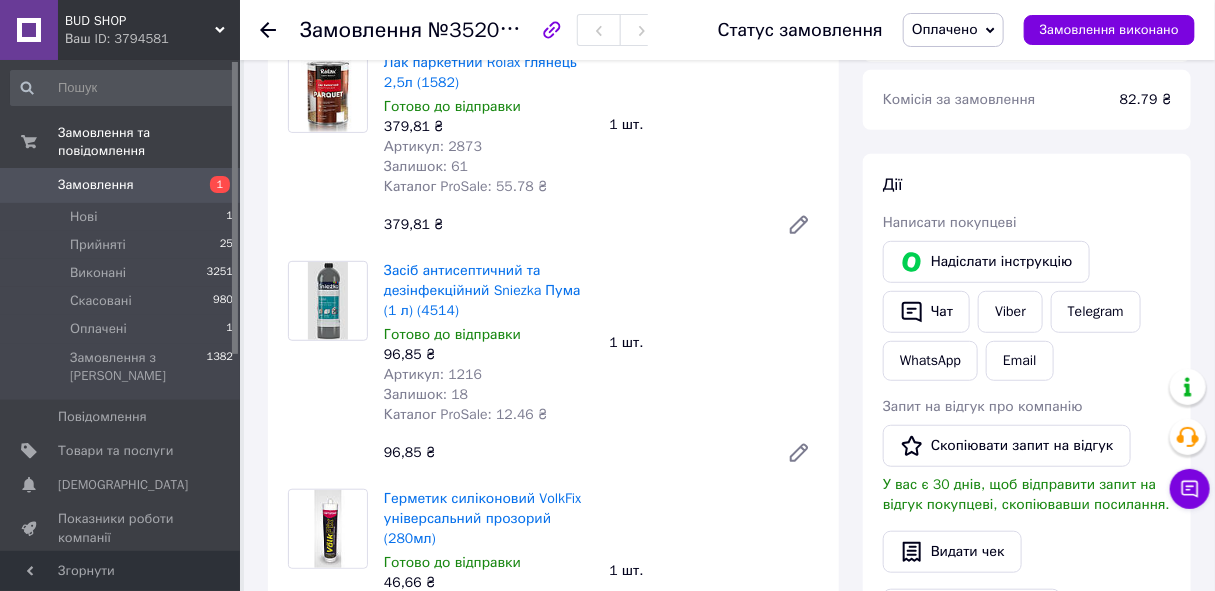 scroll, scrollTop: 90, scrollLeft: 0, axis: vertical 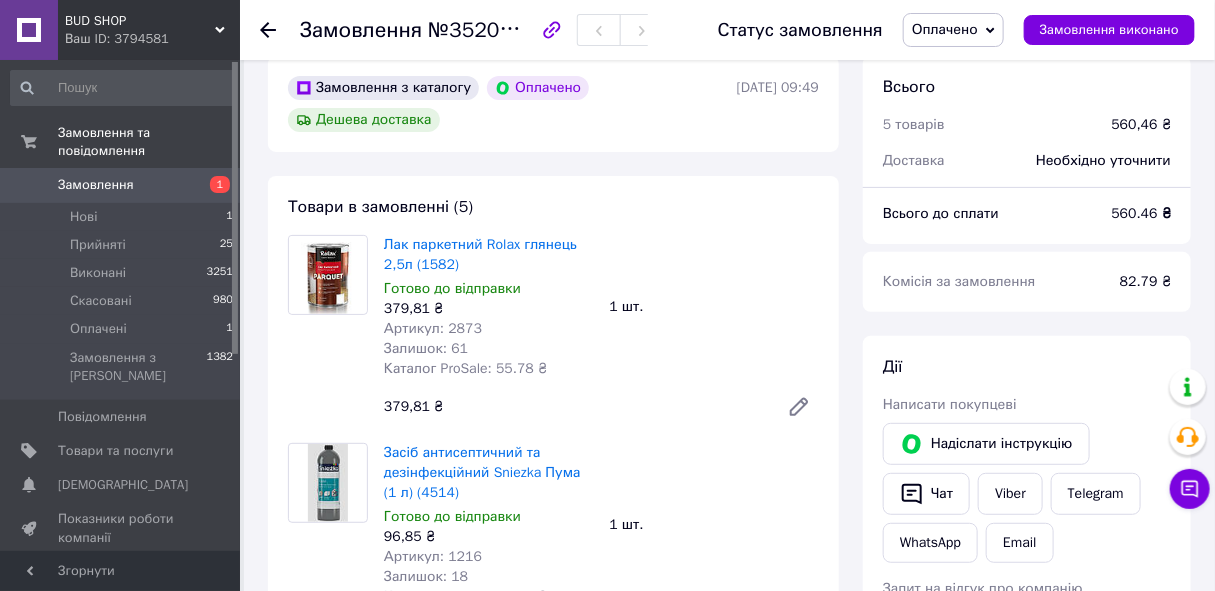 click on "Оплачено" at bounding box center (945, 29) 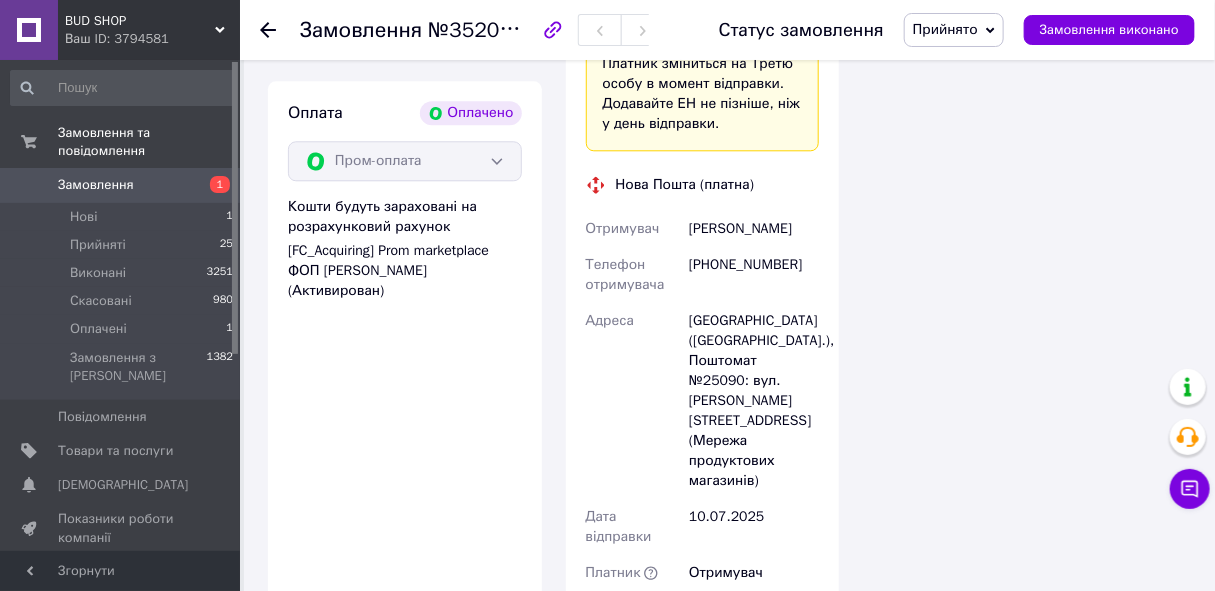 drag, startPoint x: 690, startPoint y: 210, endPoint x: 803, endPoint y: 208, distance: 113.0177 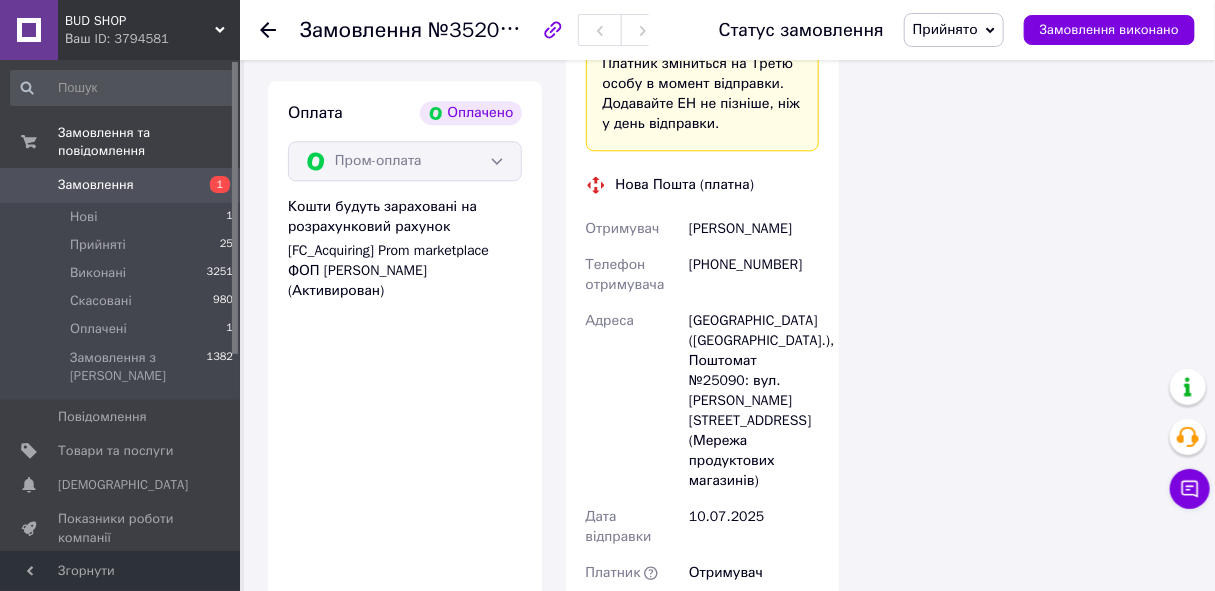 click on "+380504930195" at bounding box center (754, 275) 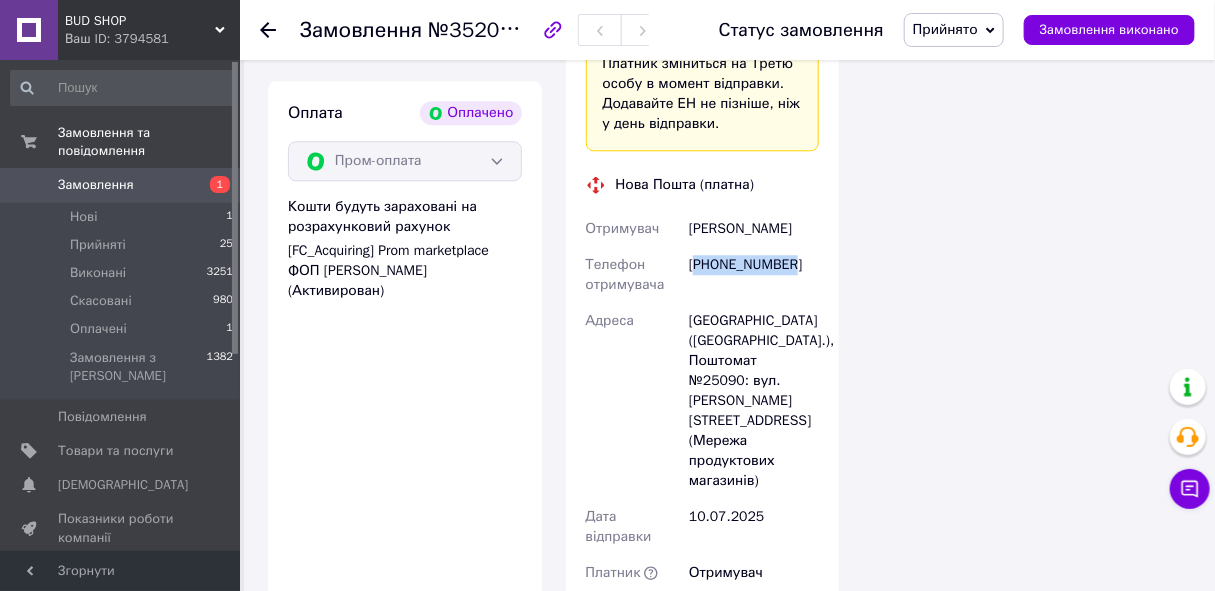 click on "+380504930195" at bounding box center [754, 275] 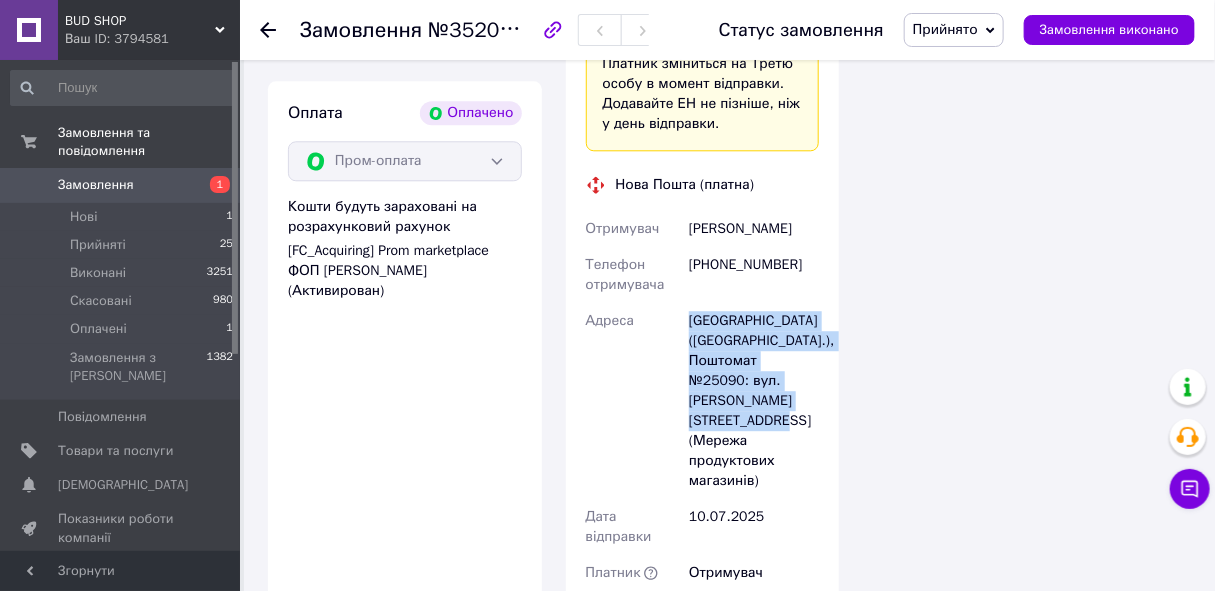 drag, startPoint x: 684, startPoint y: 292, endPoint x: 780, endPoint y: 394, distance: 140.07141 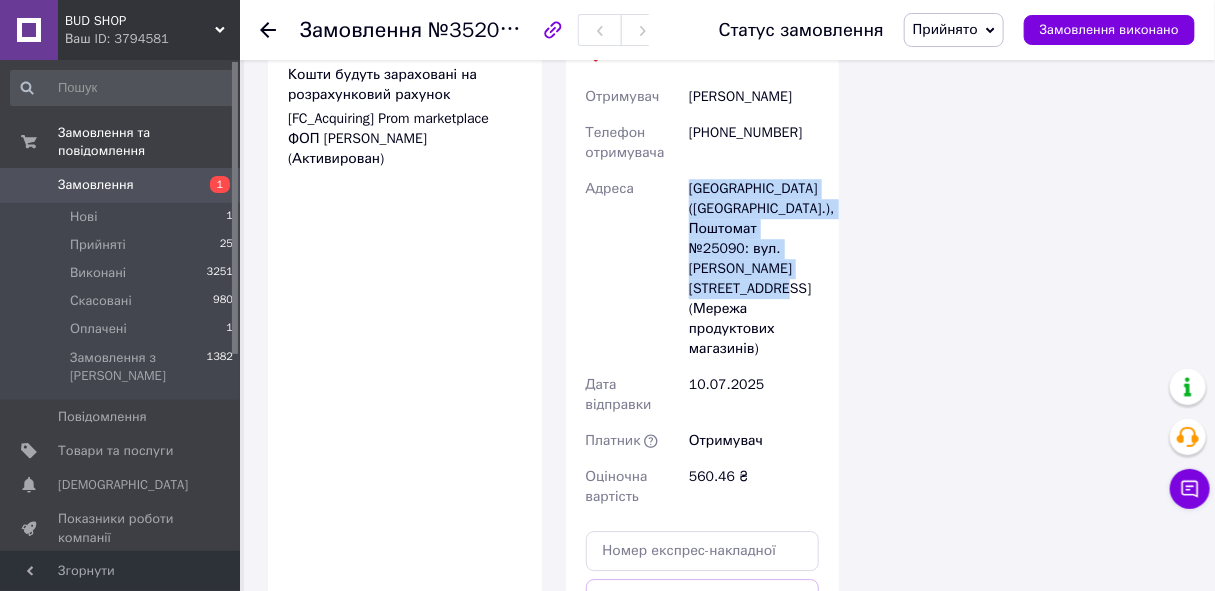 scroll, scrollTop: 2090, scrollLeft: 0, axis: vertical 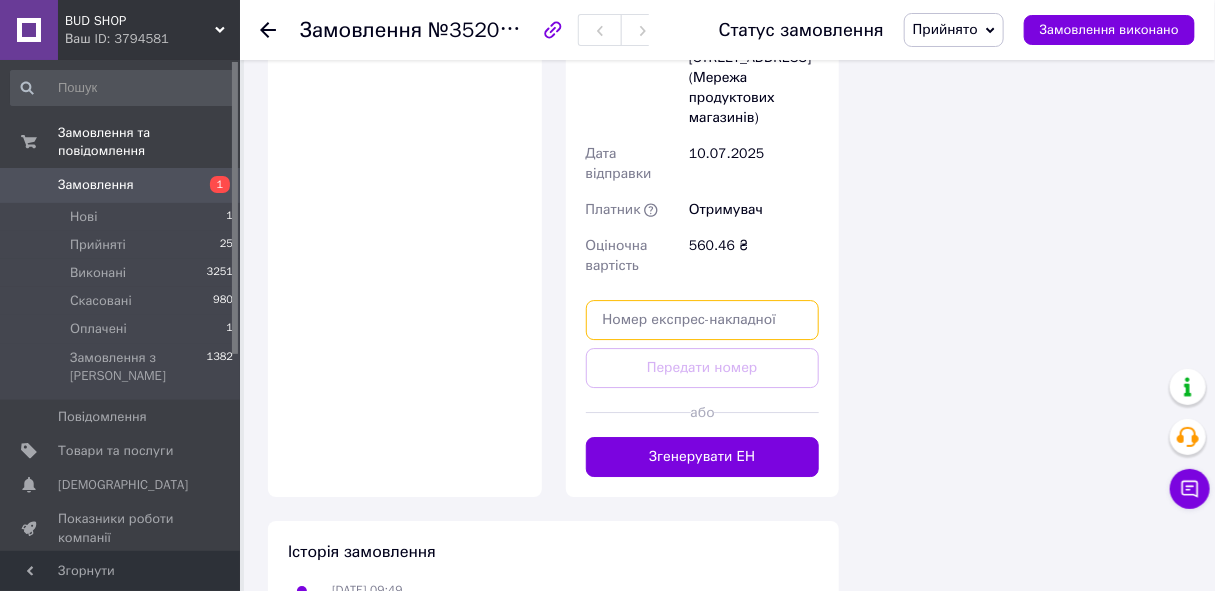 paste on "20451202869686" 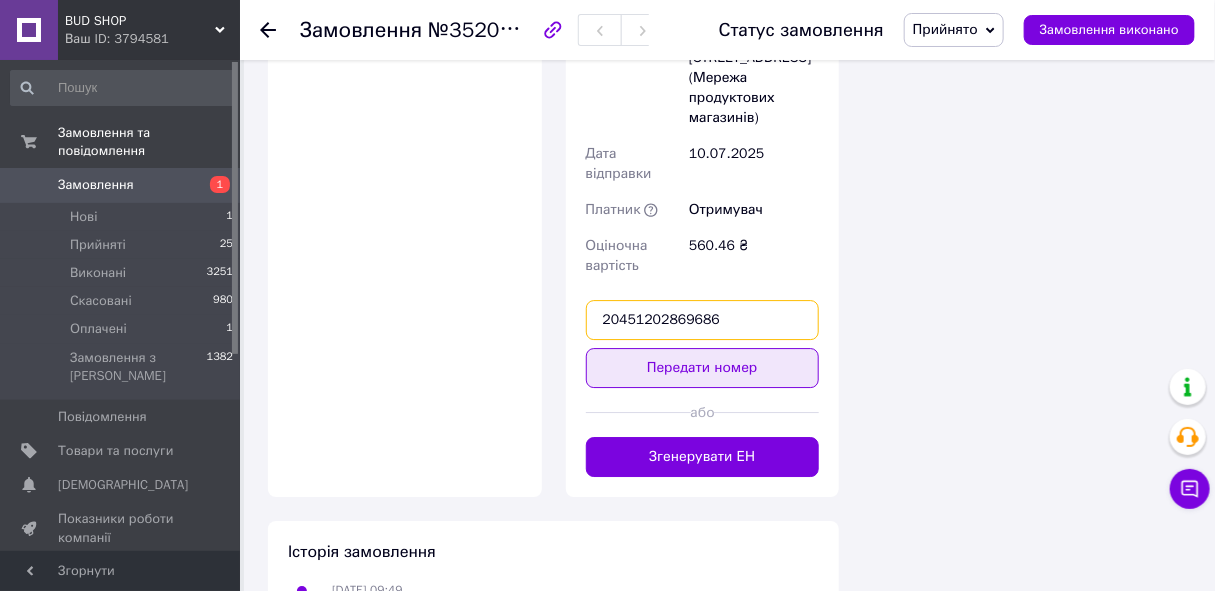 type on "20451202869686" 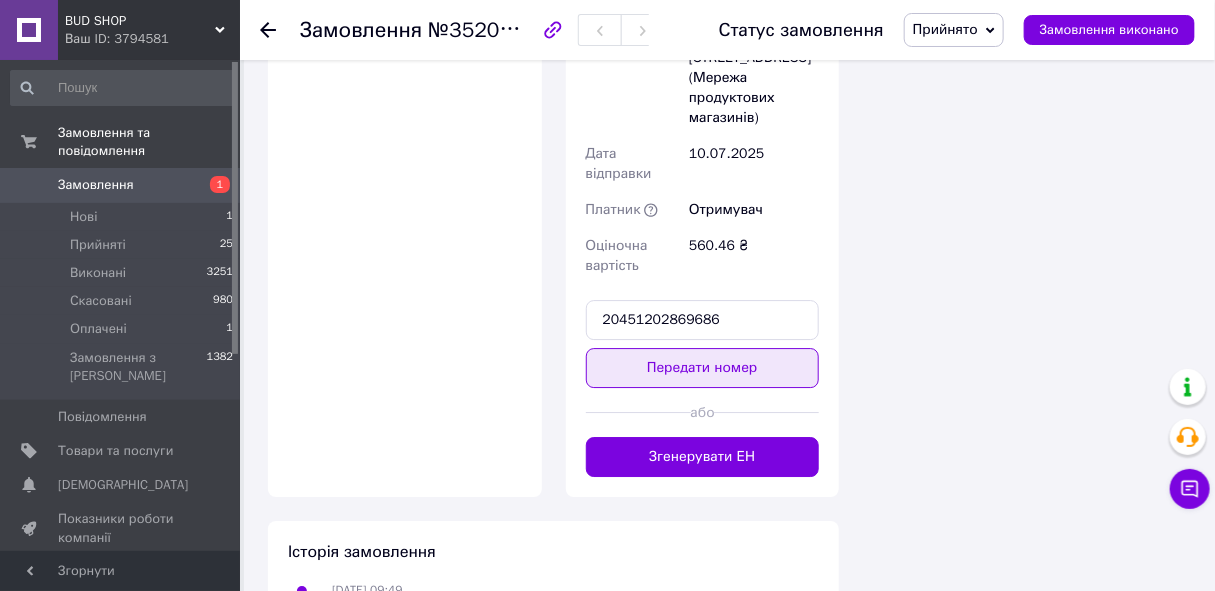 click on "Передати номер" at bounding box center (703, 368) 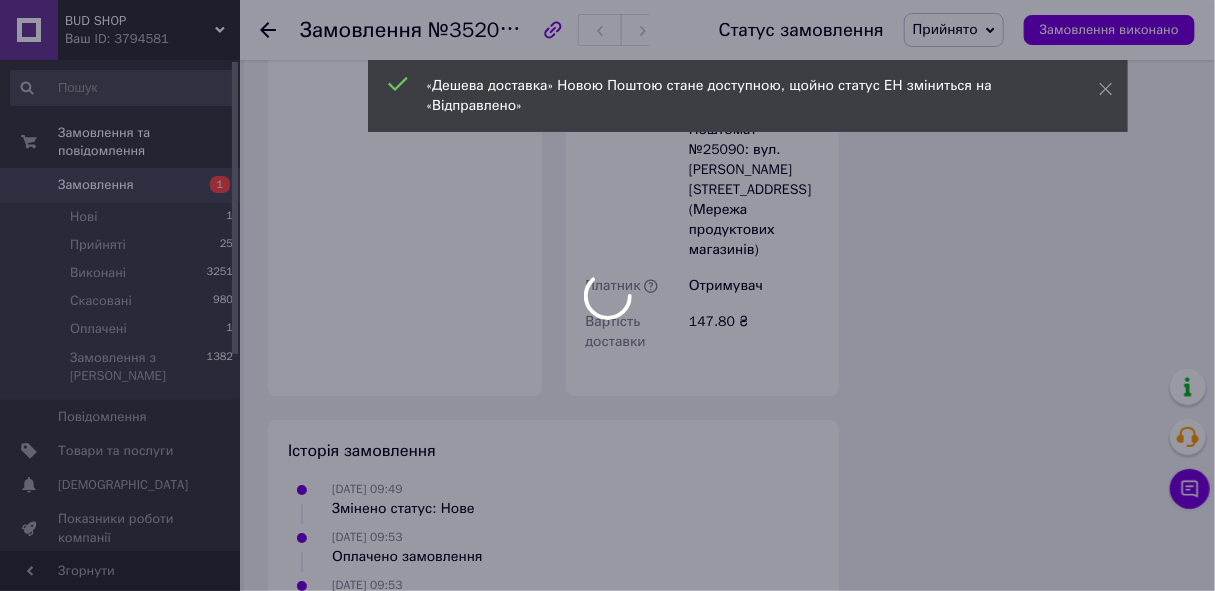 scroll, scrollTop: 2078, scrollLeft: 0, axis: vertical 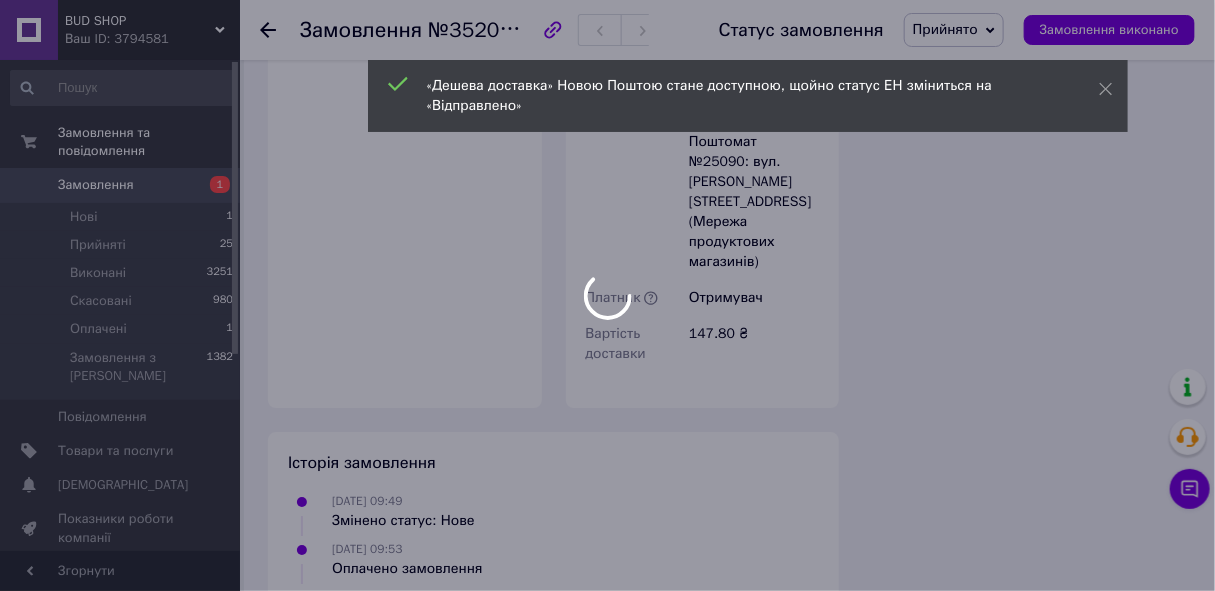 click at bounding box center [607, 295] 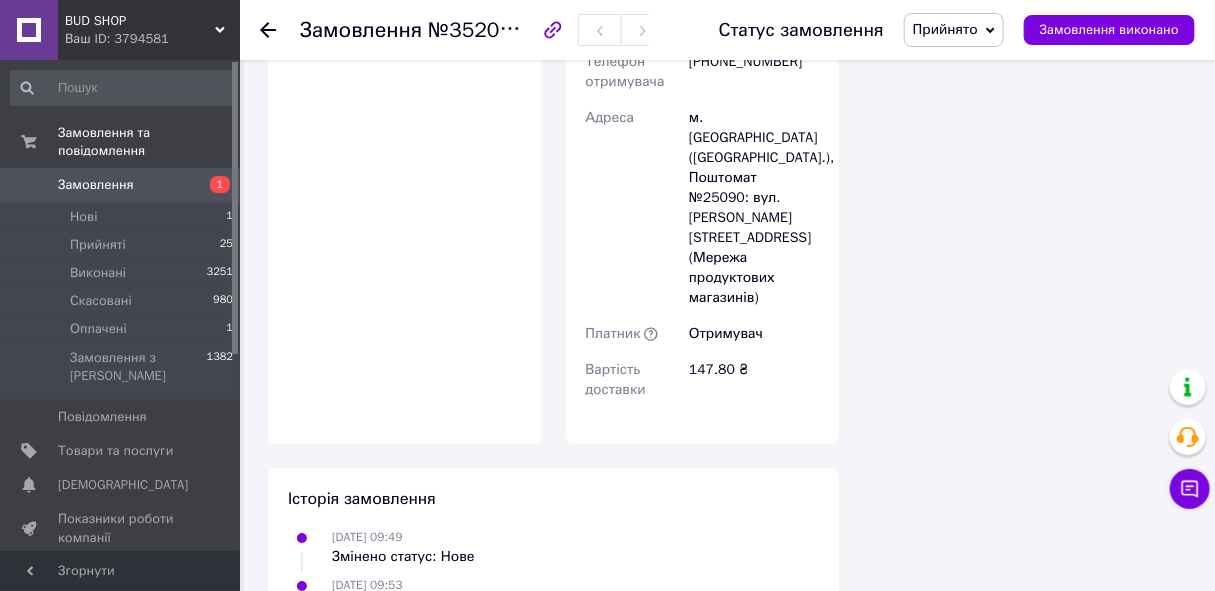 click 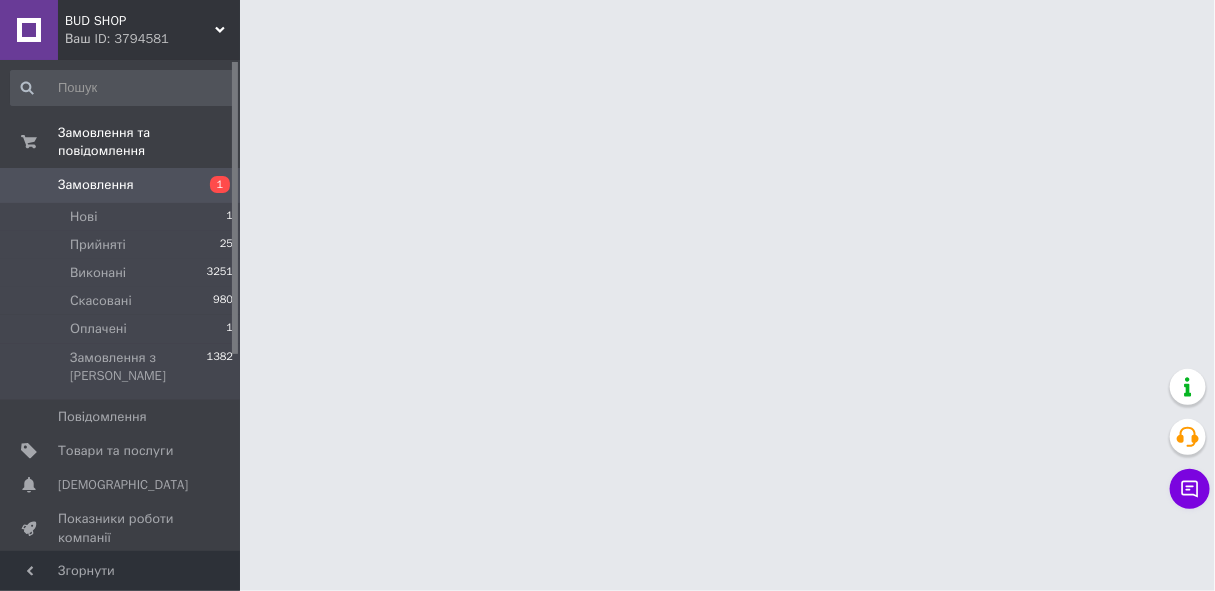 scroll, scrollTop: 0, scrollLeft: 0, axis: both 